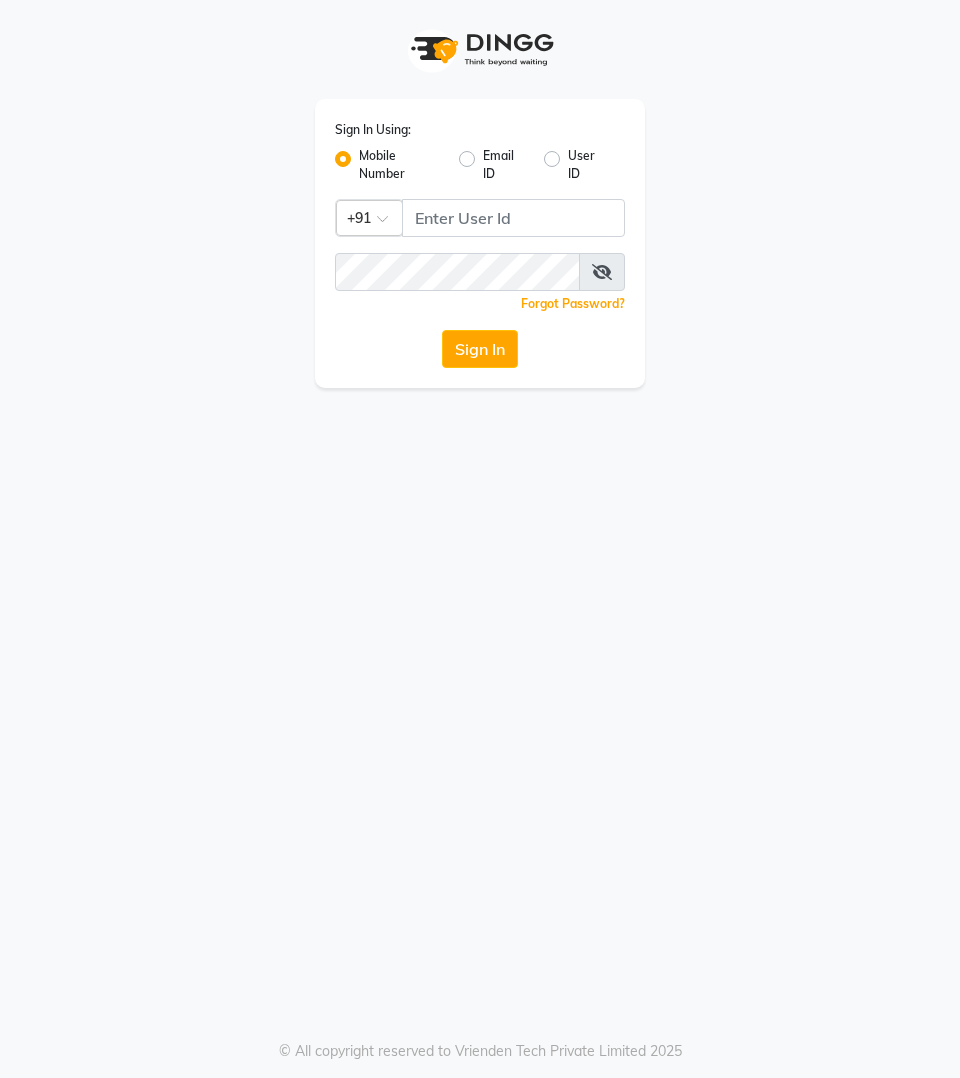 scroll, scrollTop: 0, scrollLeft: 0, axis: both 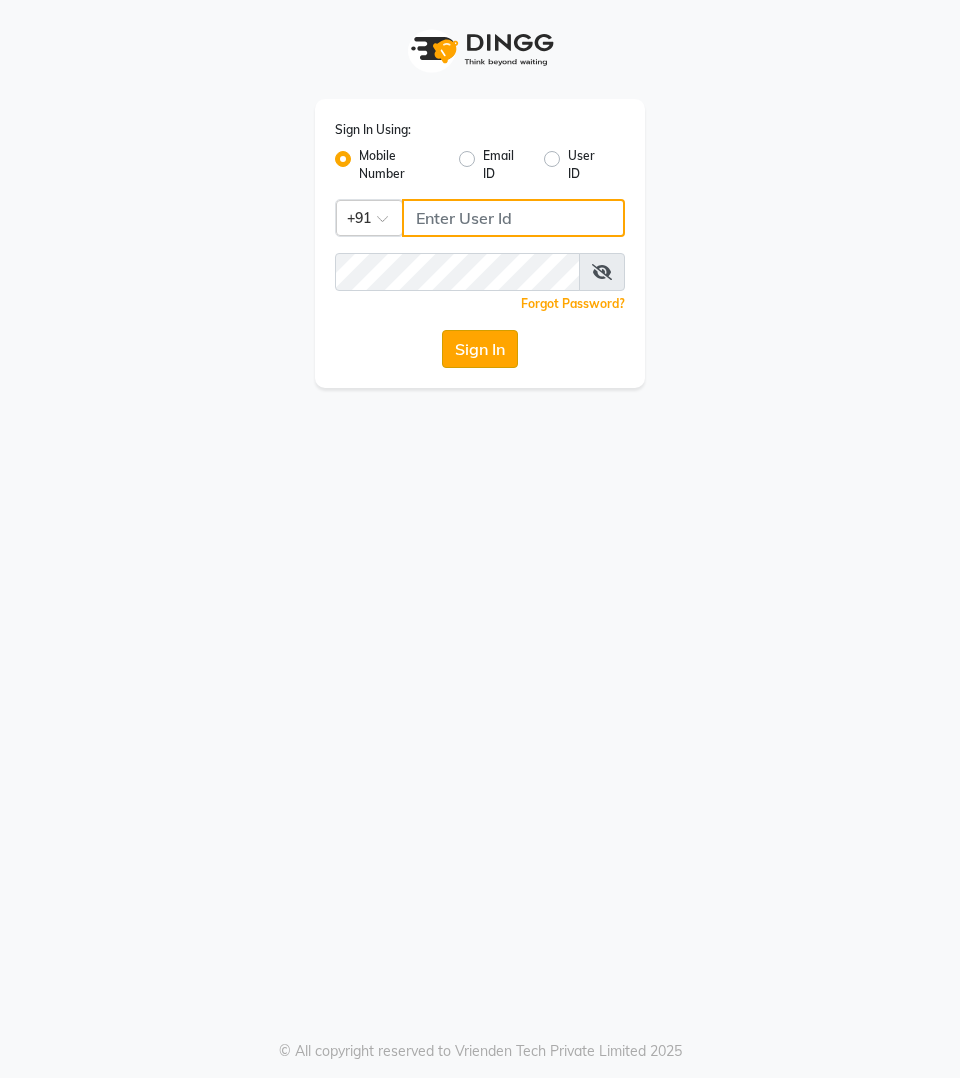 type on "9100649694" 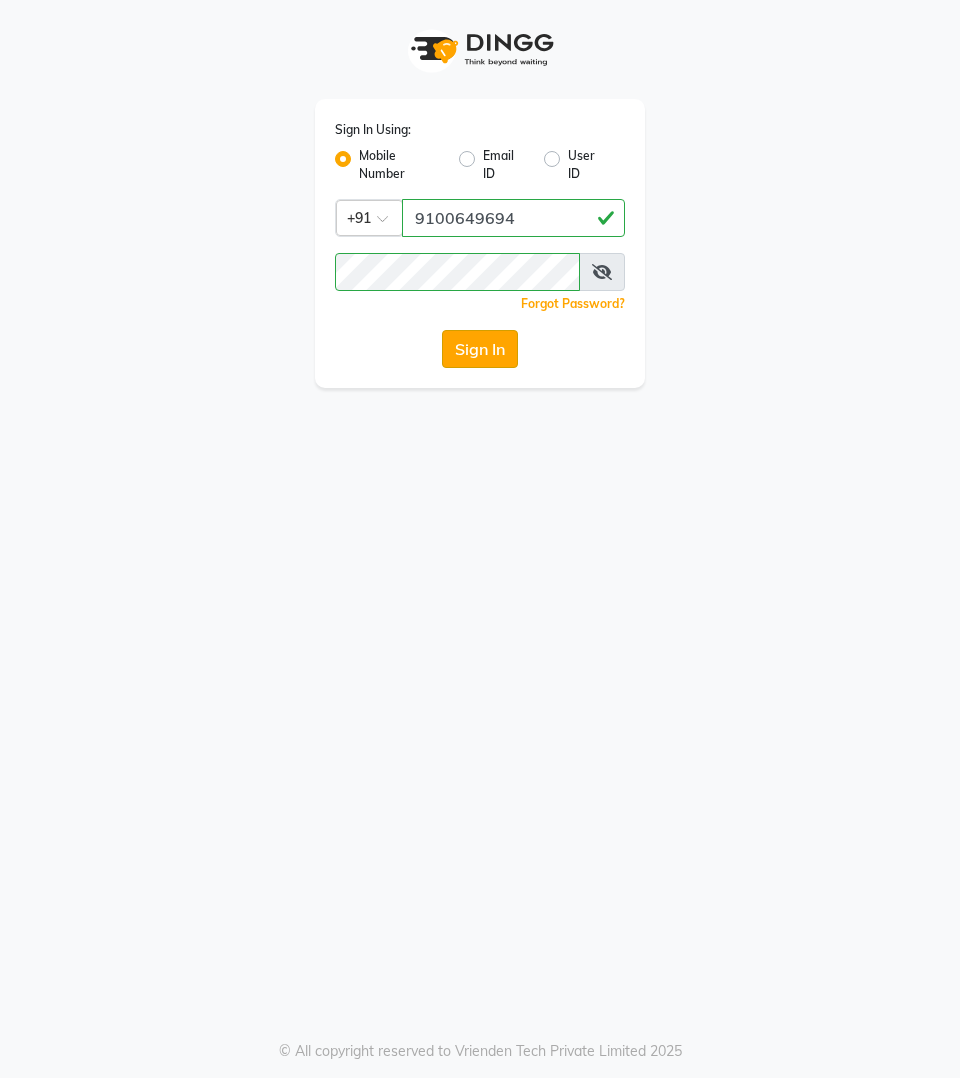 click on "Sign In" 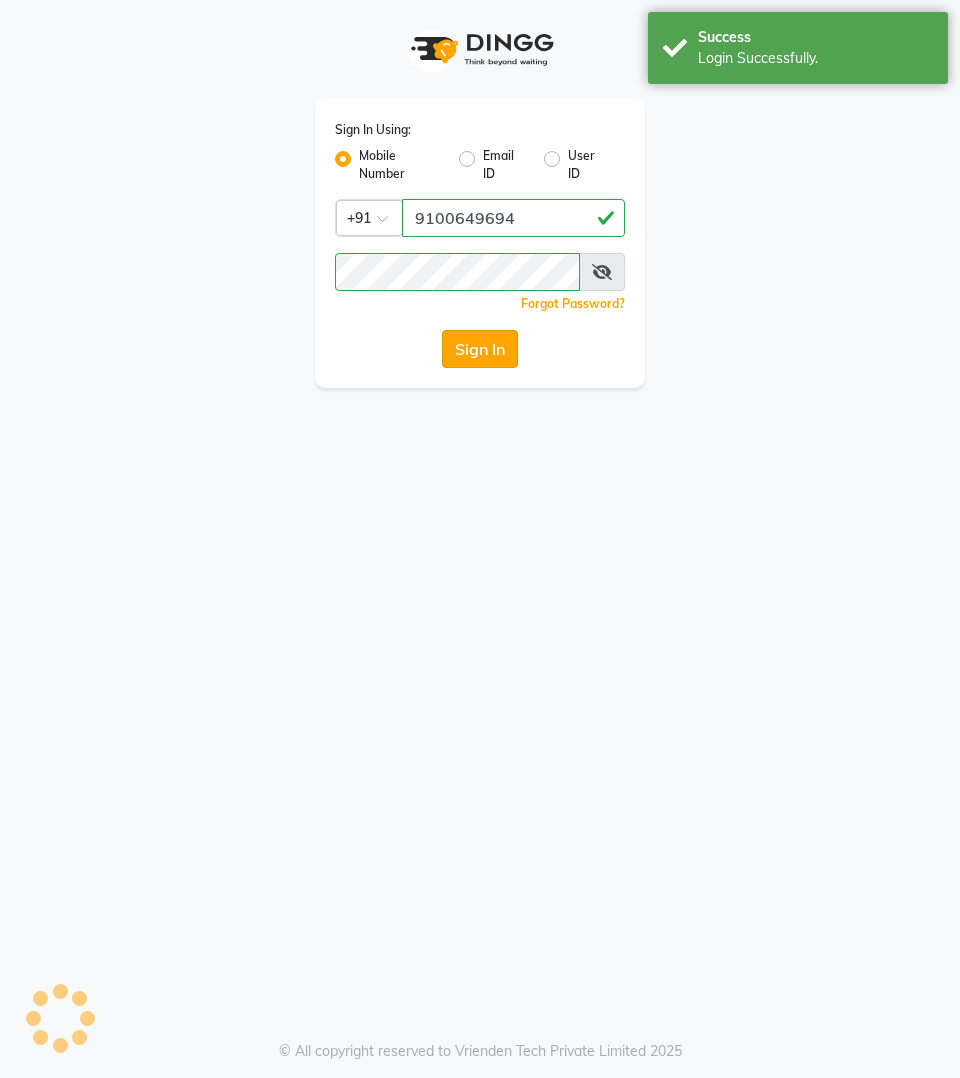 select on "service" 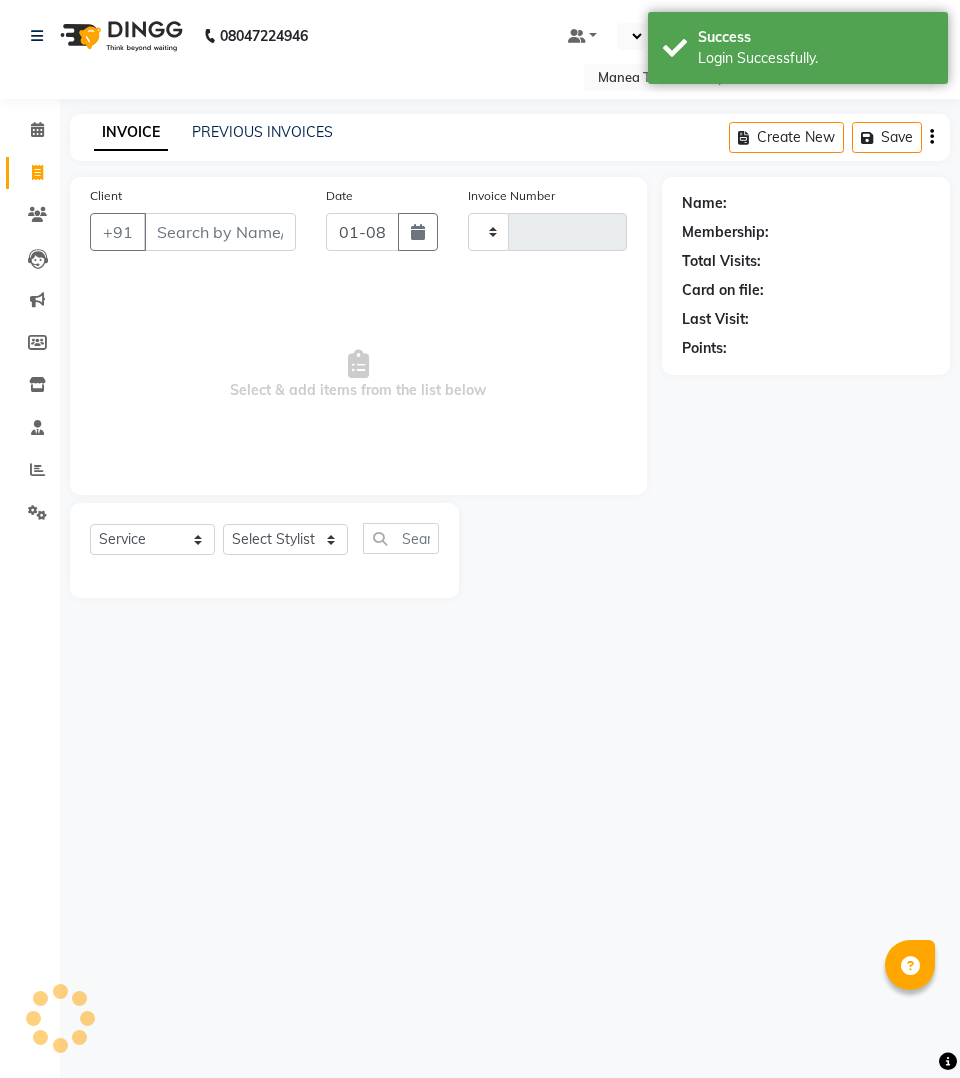 click on "Client" at bounding box center [220, 232] 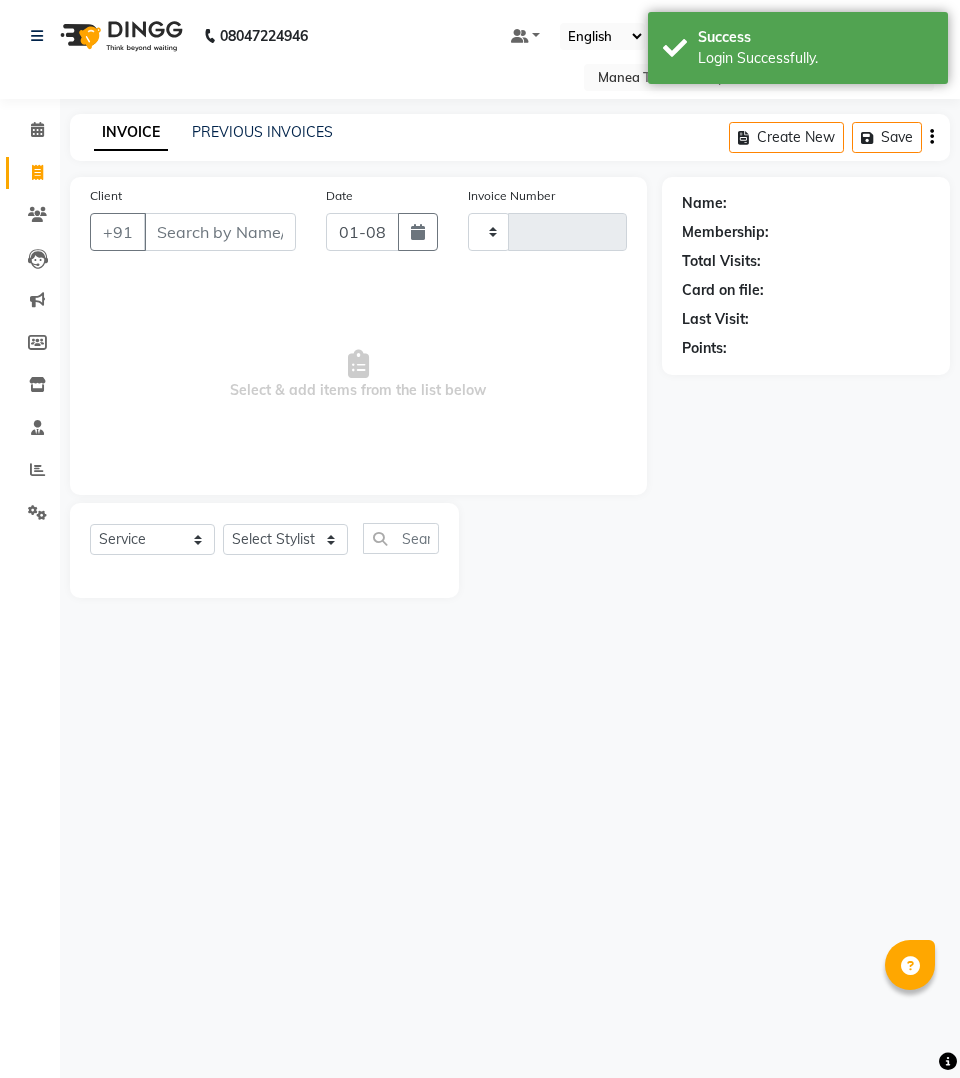 type on "0978" 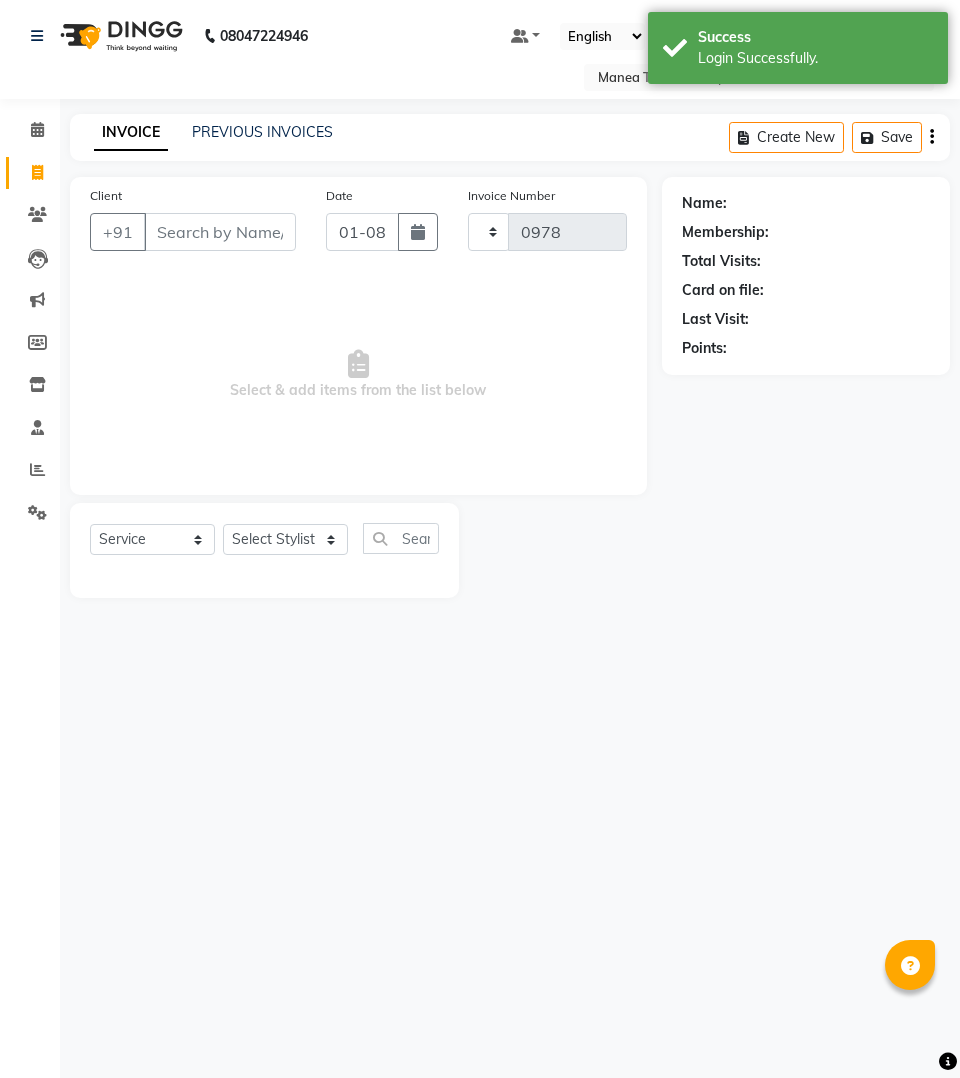 select on "7321" 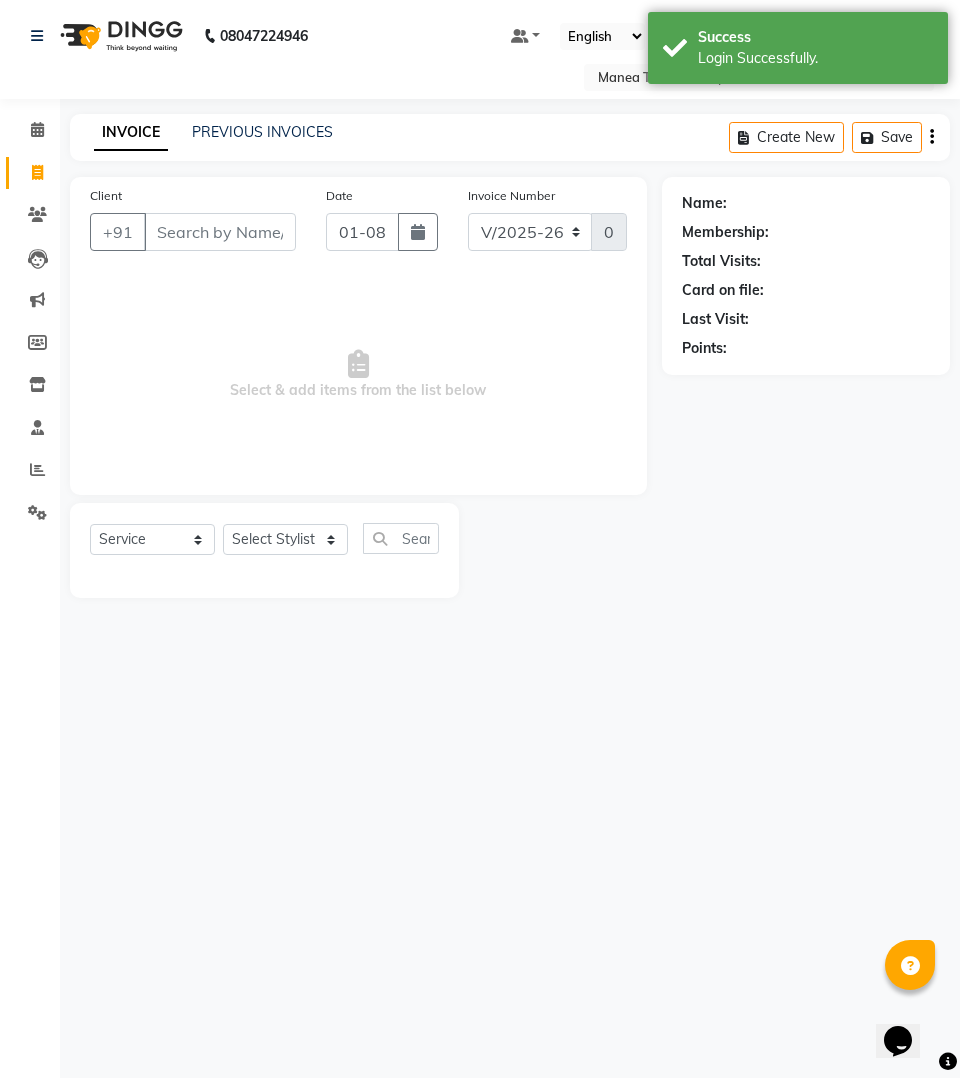 scroll, scrollTop: 0, scrollLeft: 0, axis: both 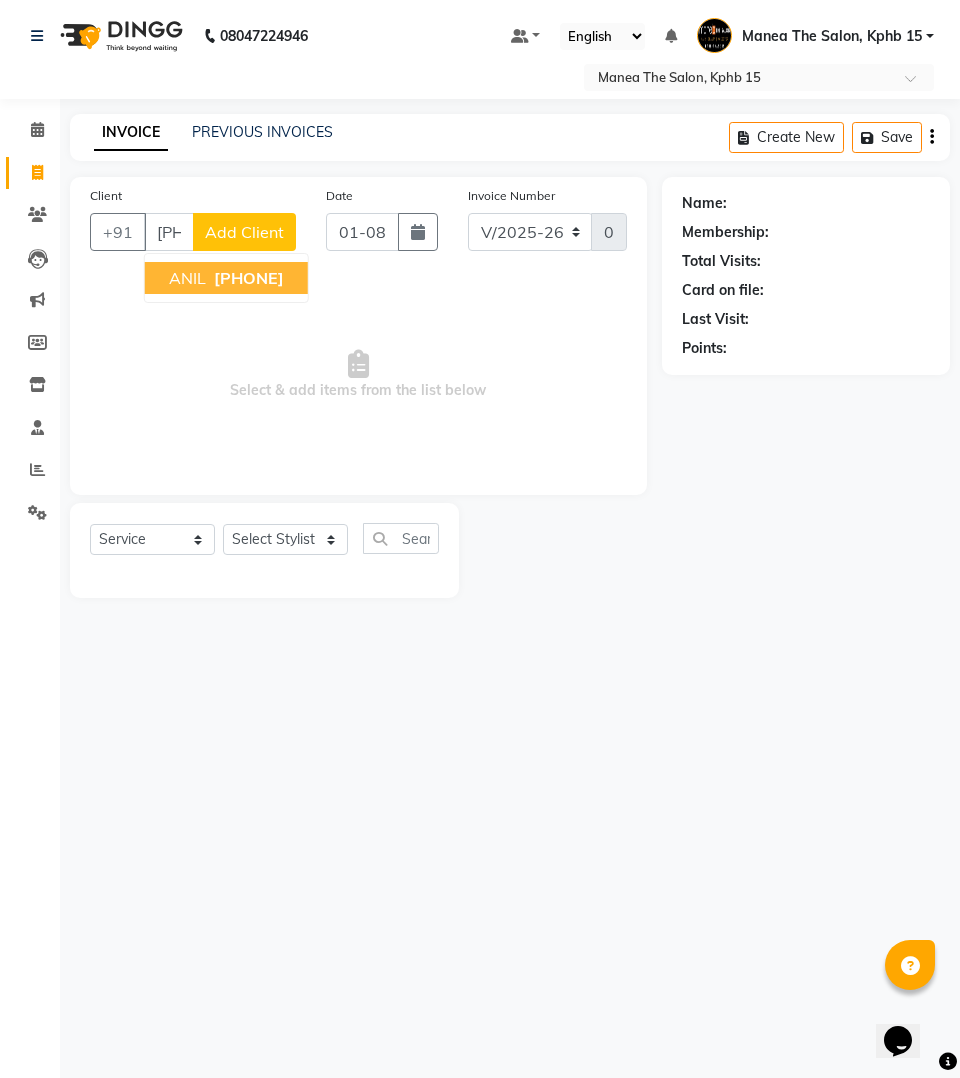 click on "[PHONE]" at bounding box center [249, 278] 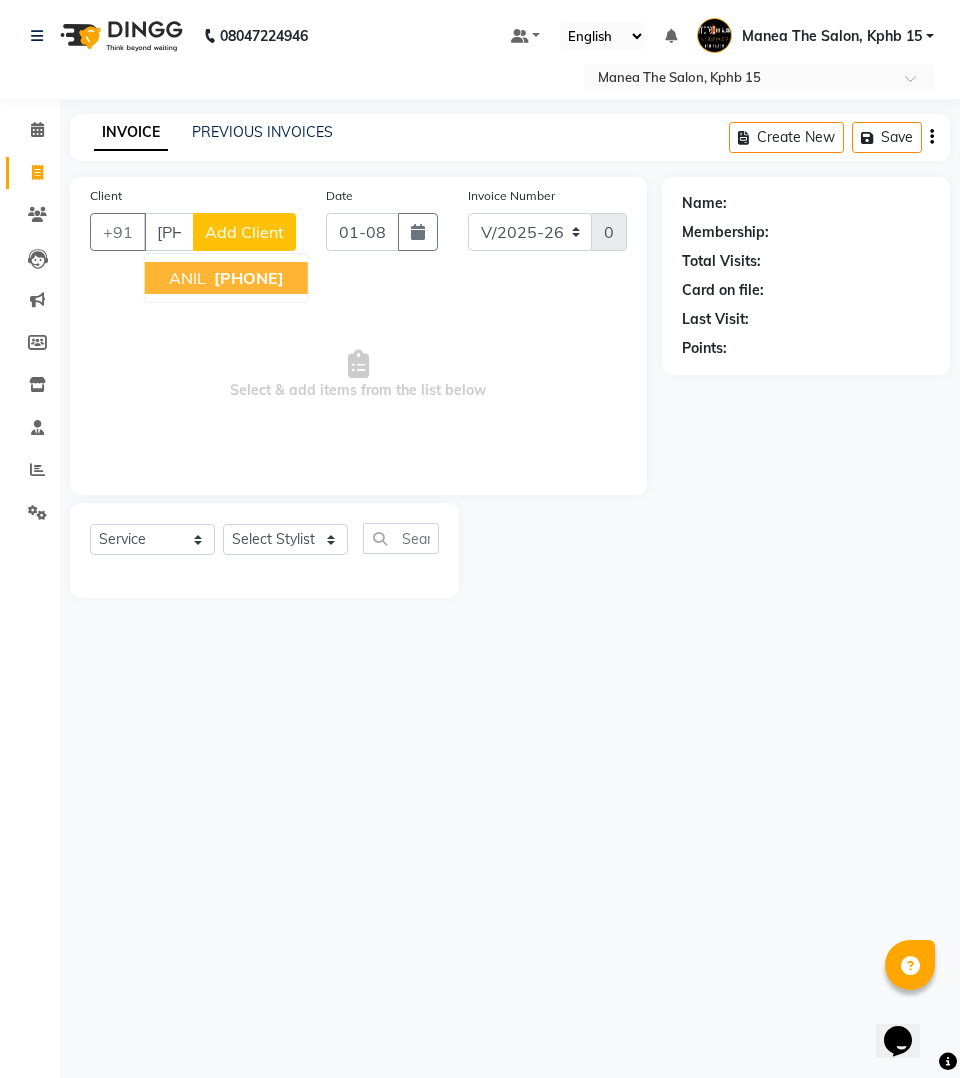 type on "[PHONE]" 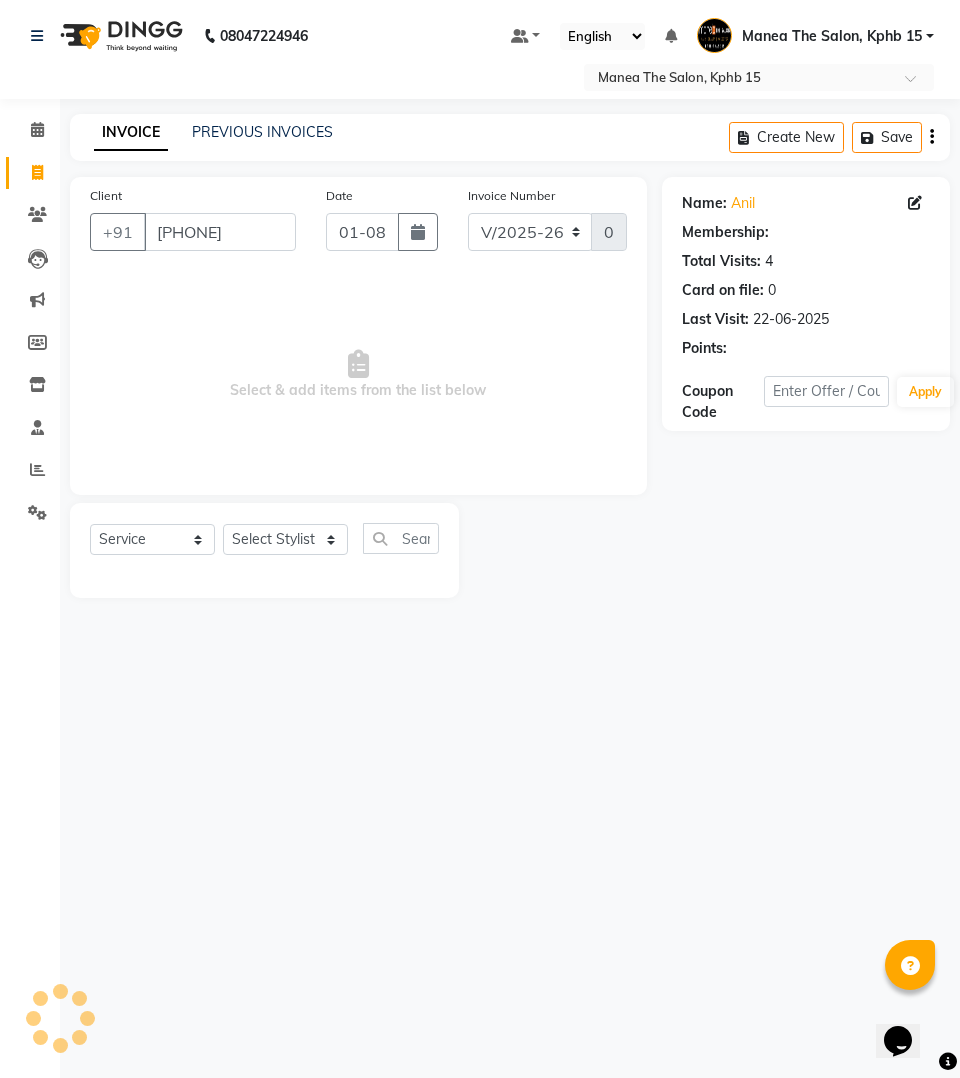 select on "1: Object" 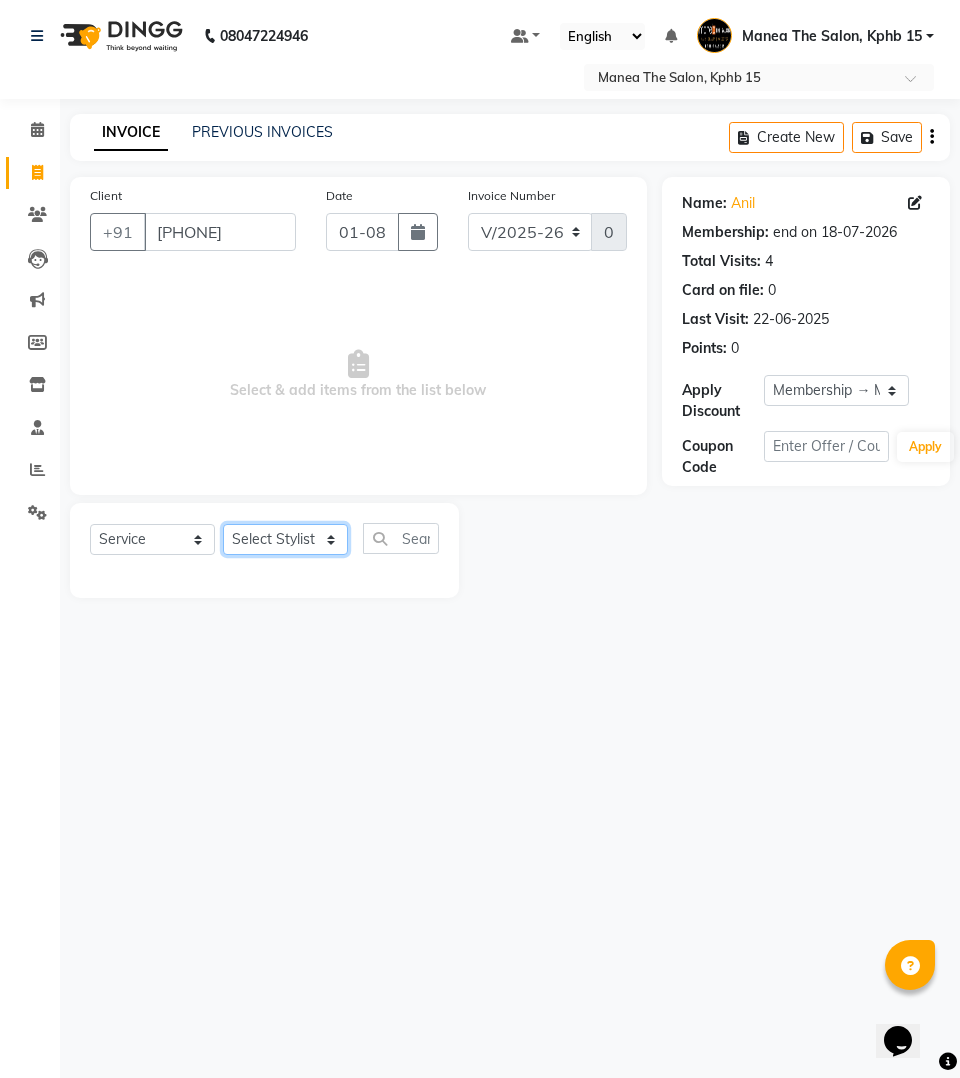click on "Select Stylist Ayan  MUZAMMIL Nikhil  nitu Raghu Roopa  Shrisha Teju" 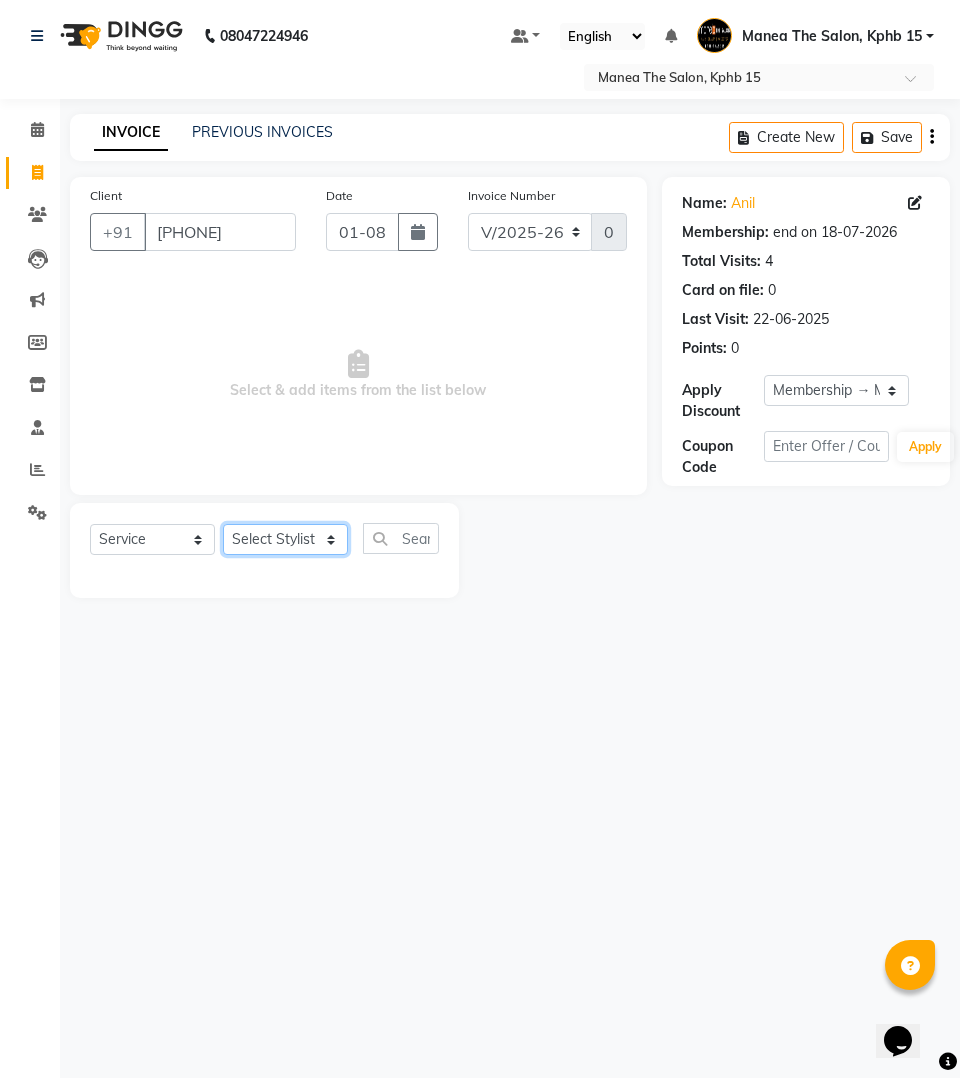 select on "62838" 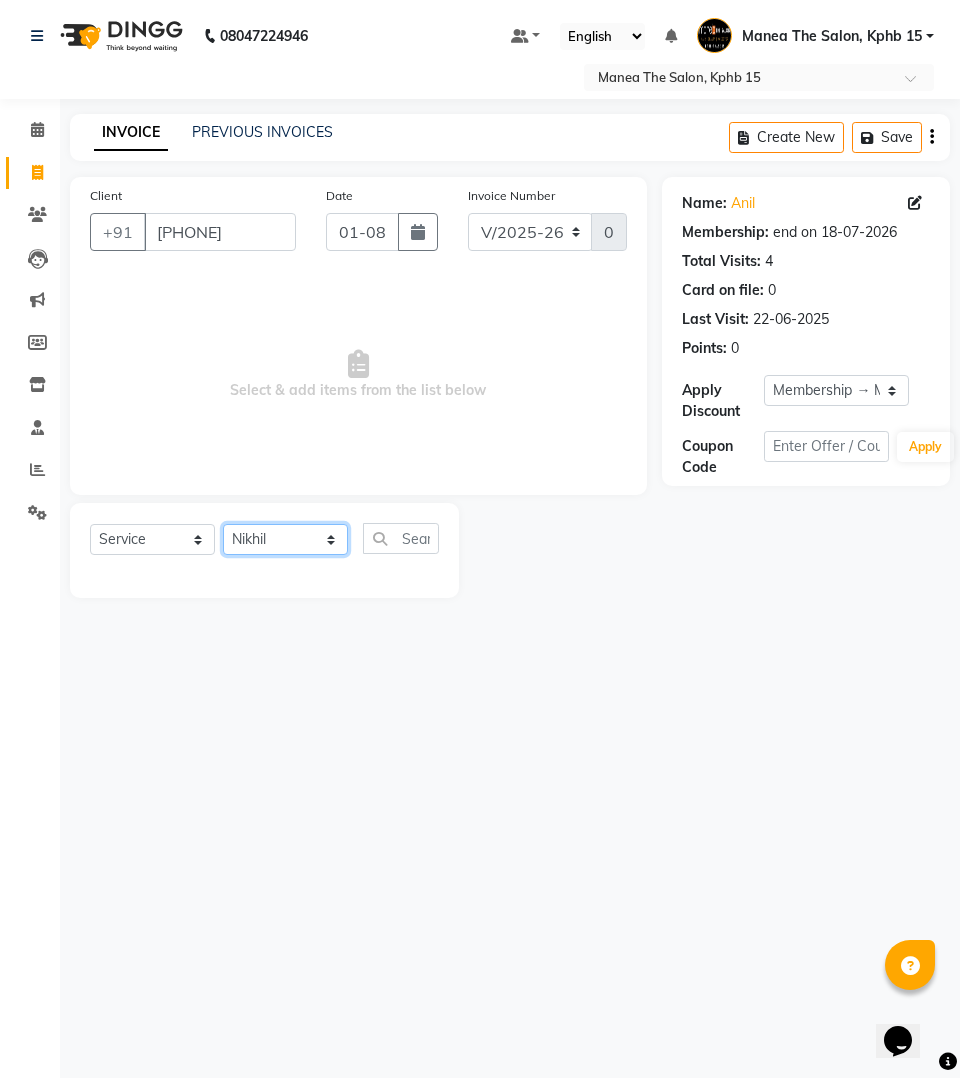 click on "Select Stylist Ayan  MUZAMMIL Nikhil  nitu Raghu Roopa  Shrisha Teju" 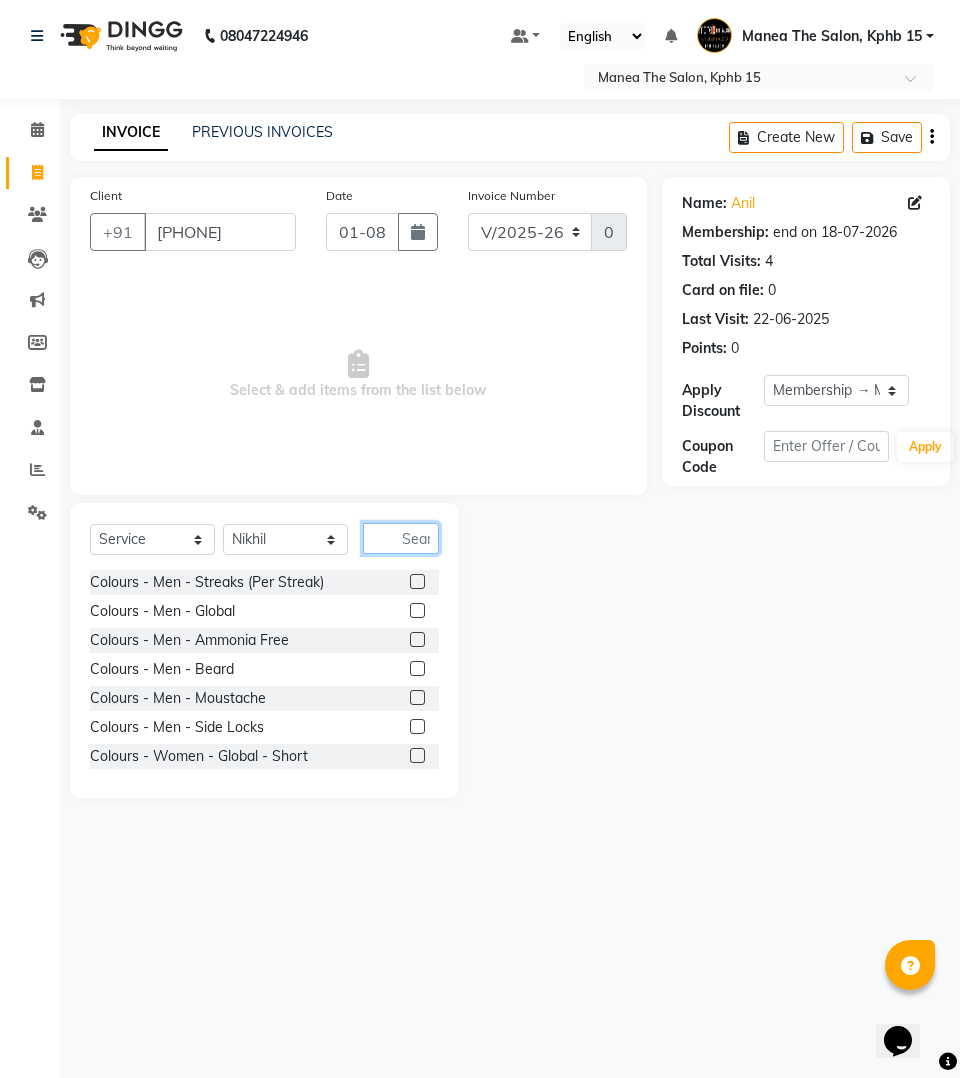 click 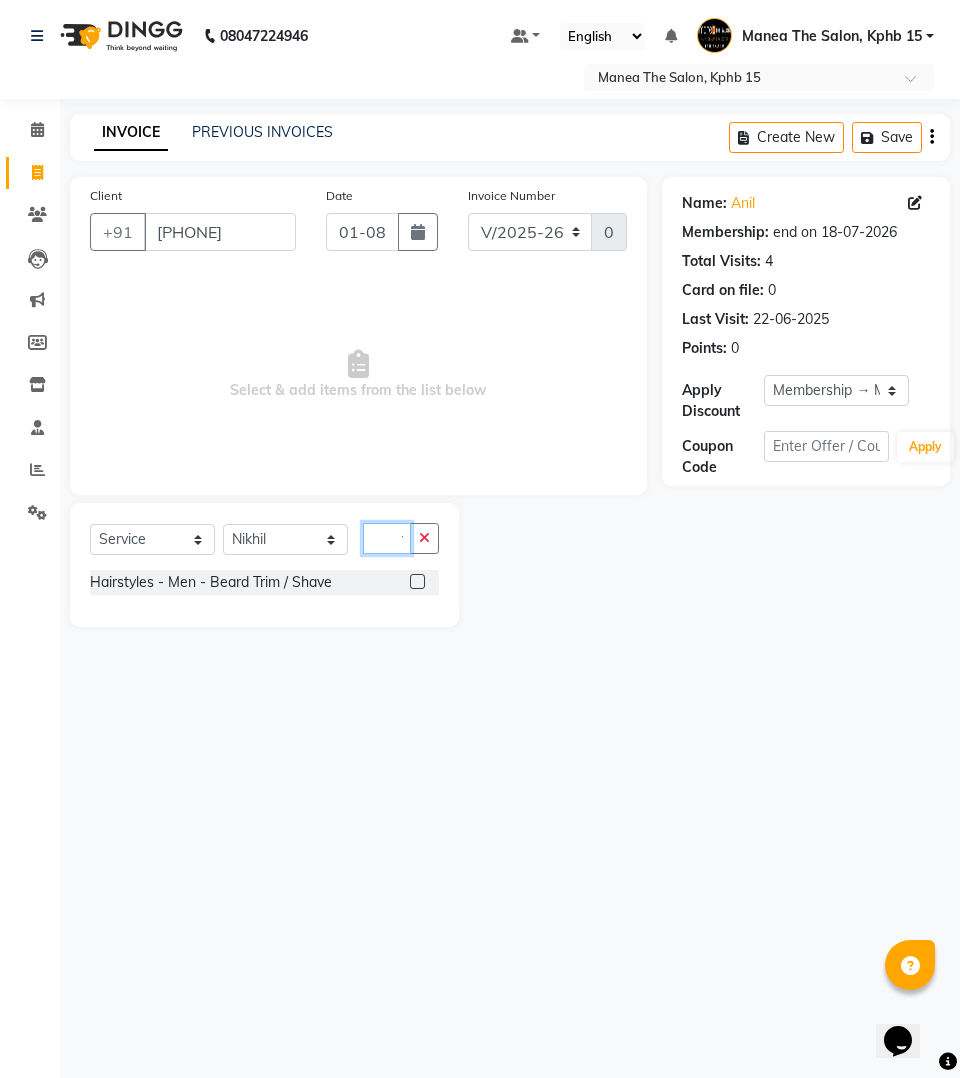 scroll, scrollTop: 0, scrollLeft: 1, axis: horizontal 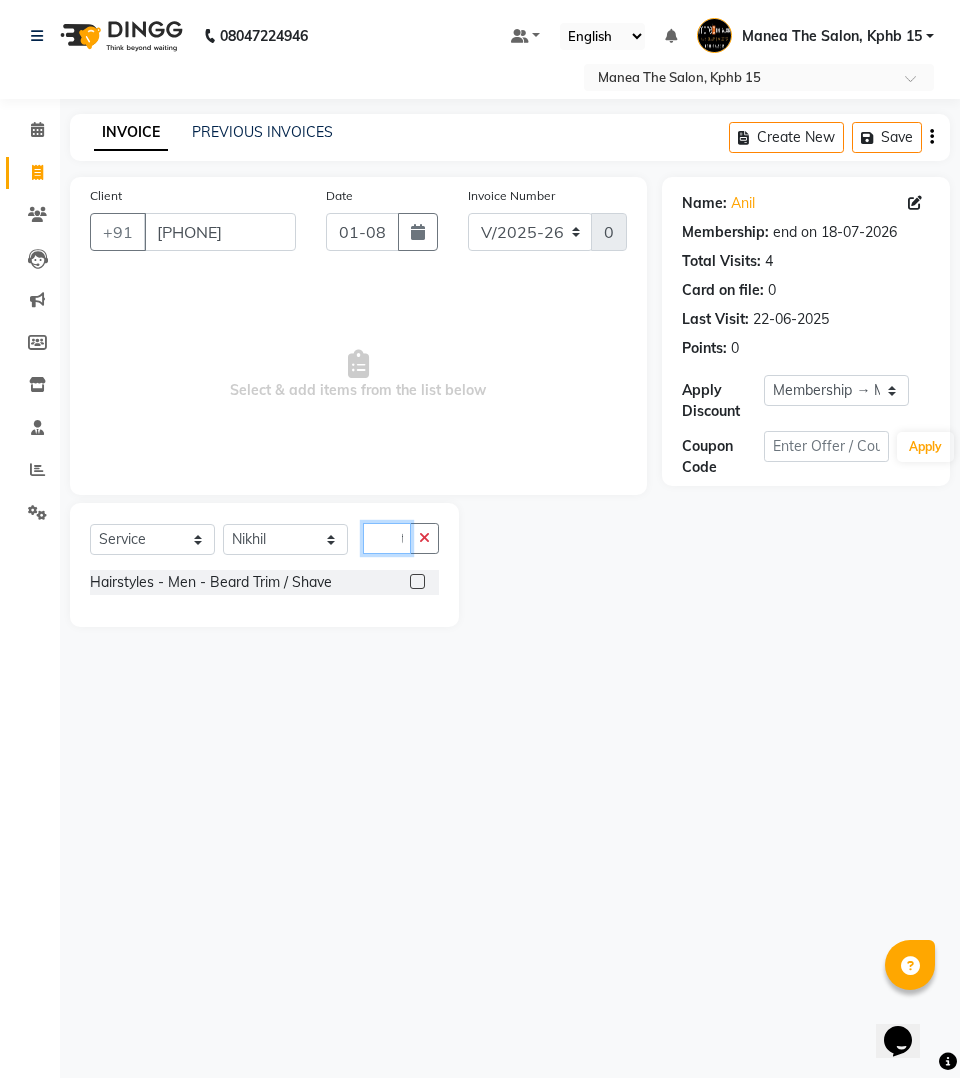type on "trim" 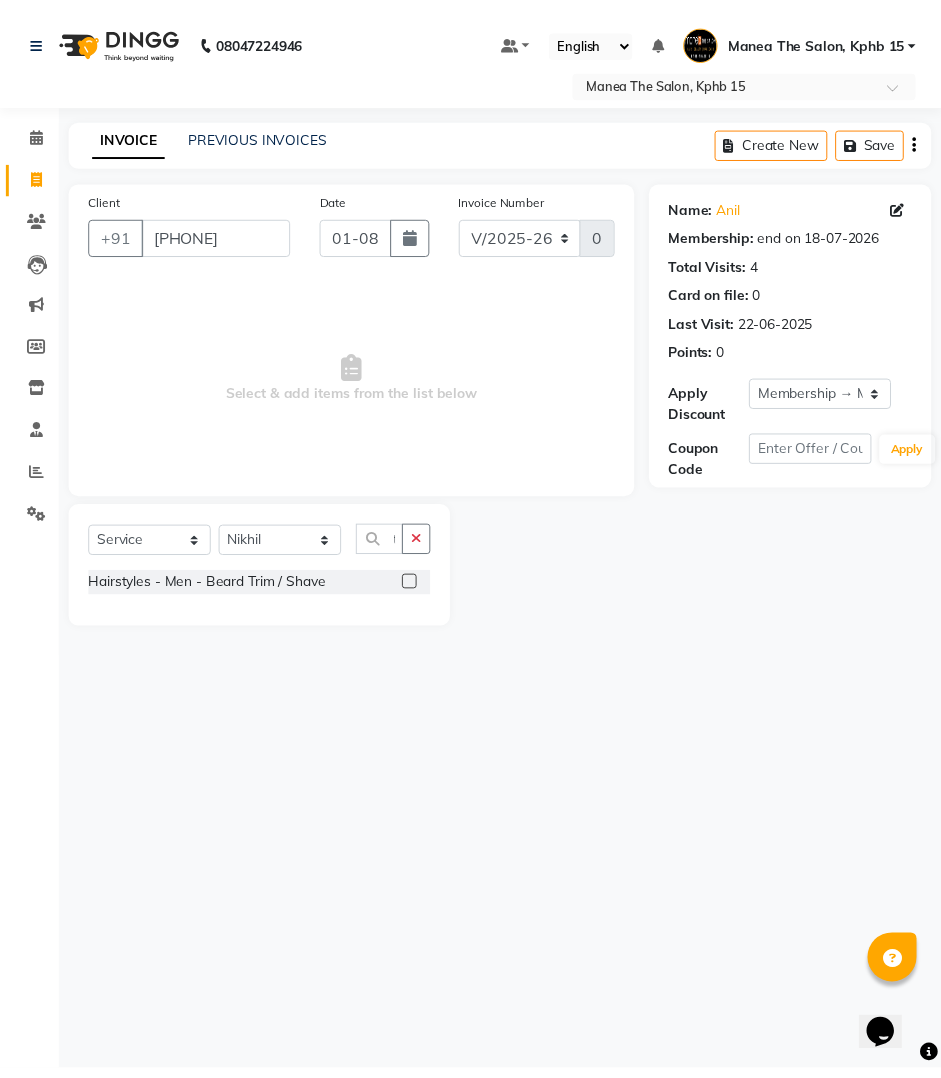 scroll, scrollTop: 0, scrollLeft: 0, axis: both 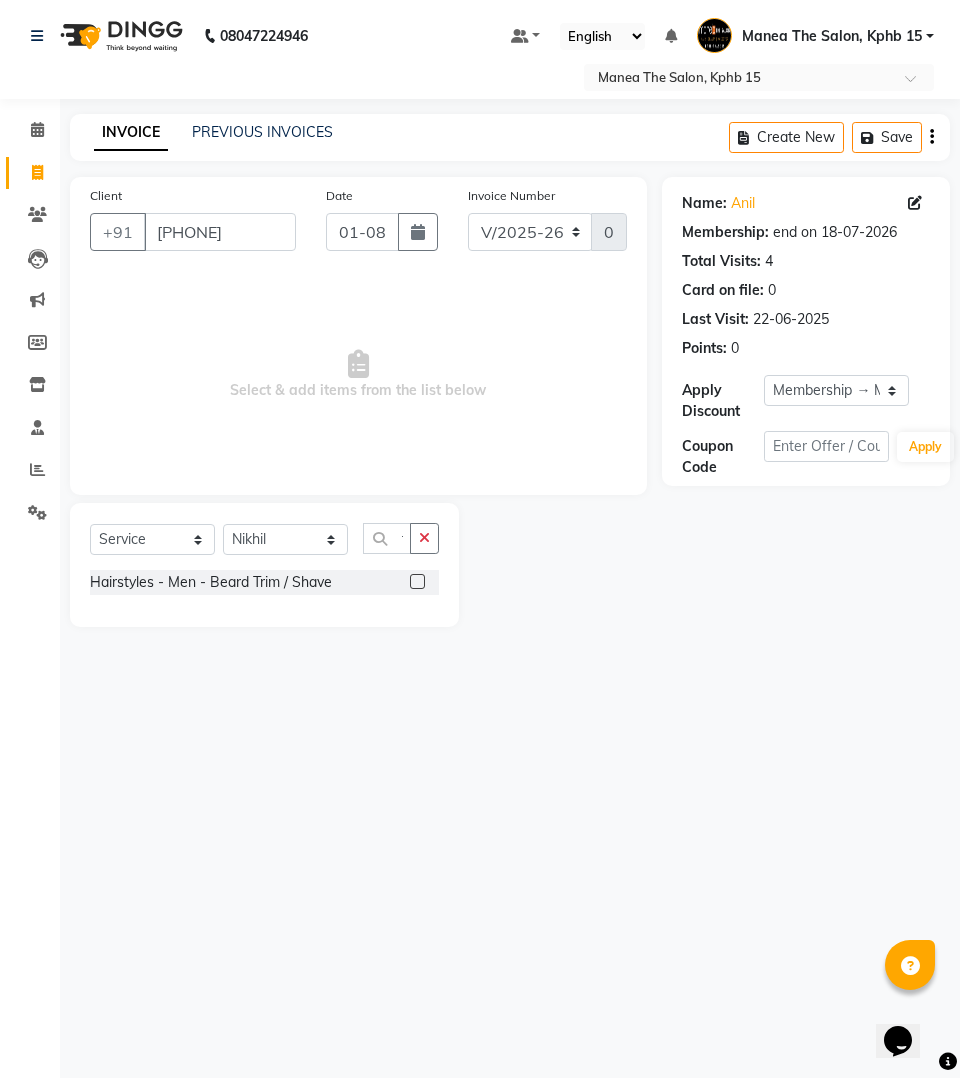 click 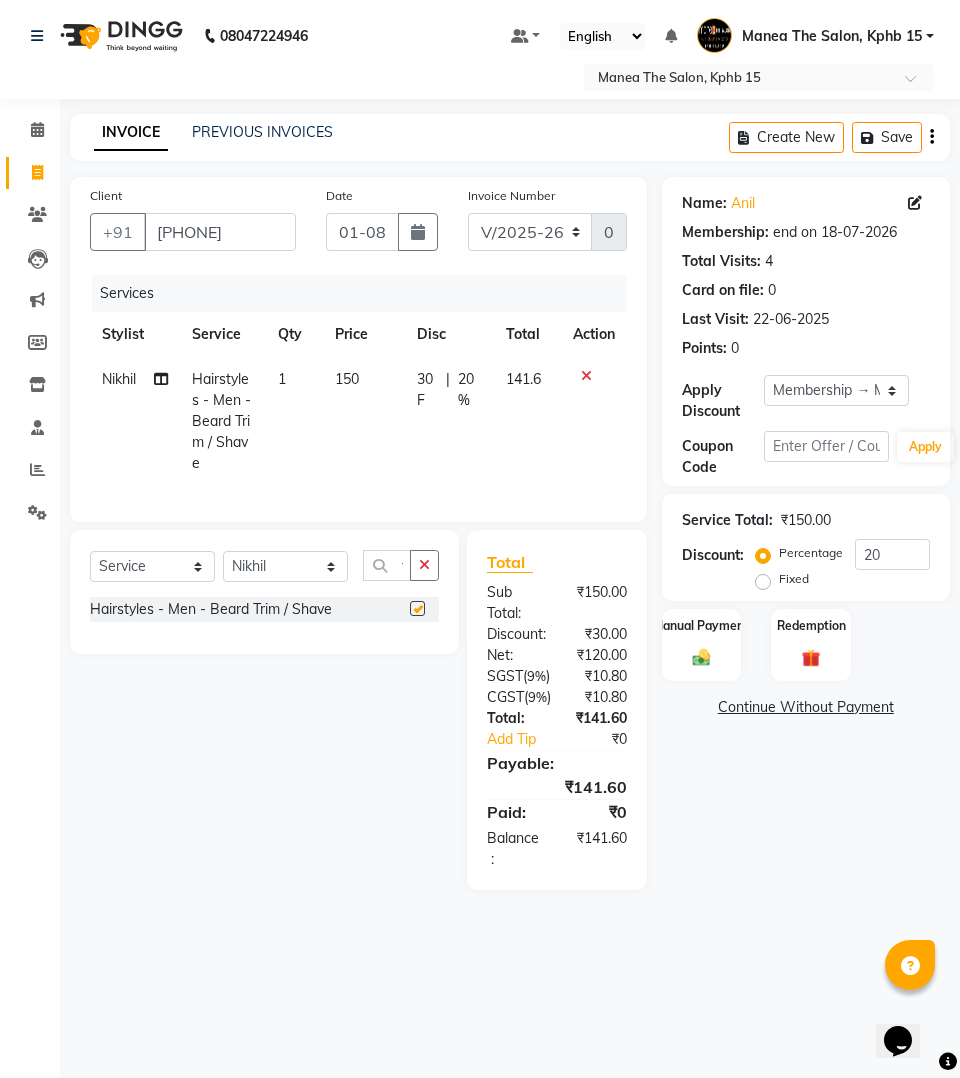 checkbox on "false" 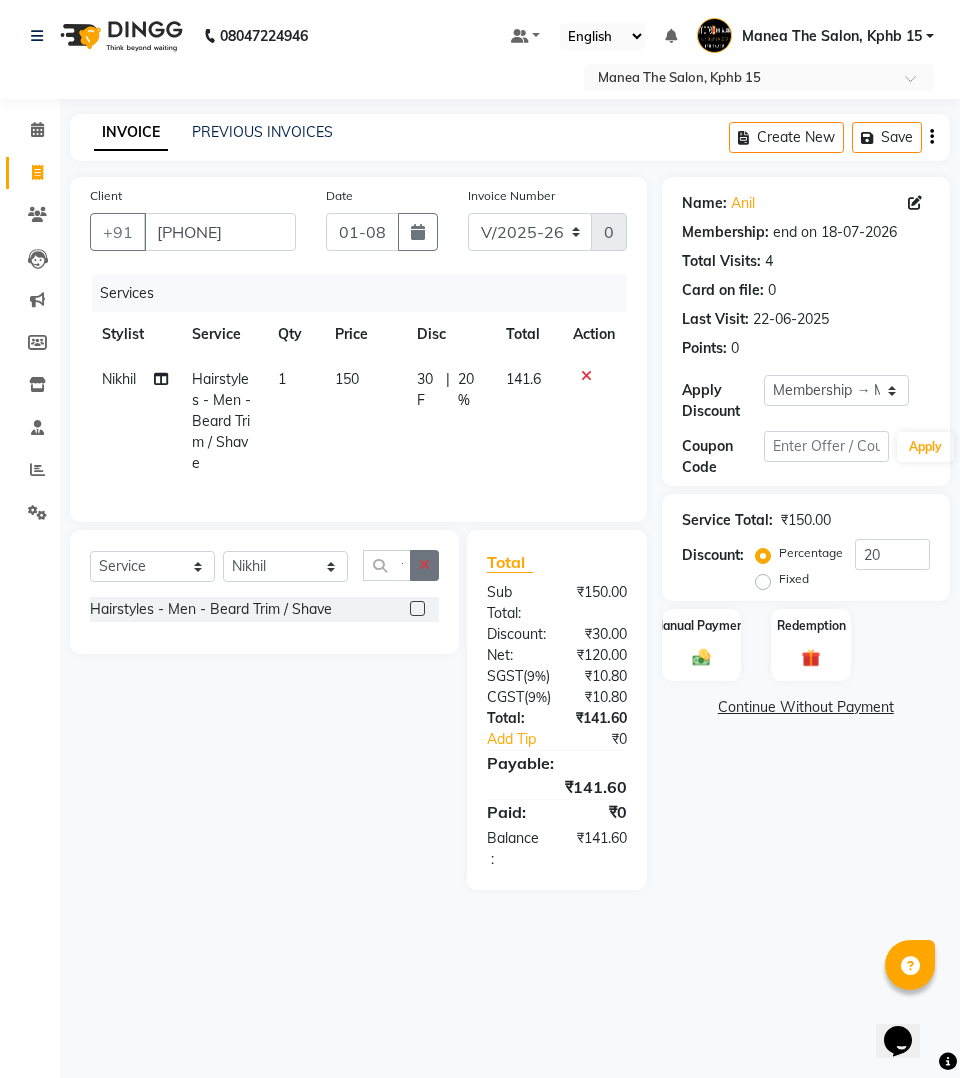 click 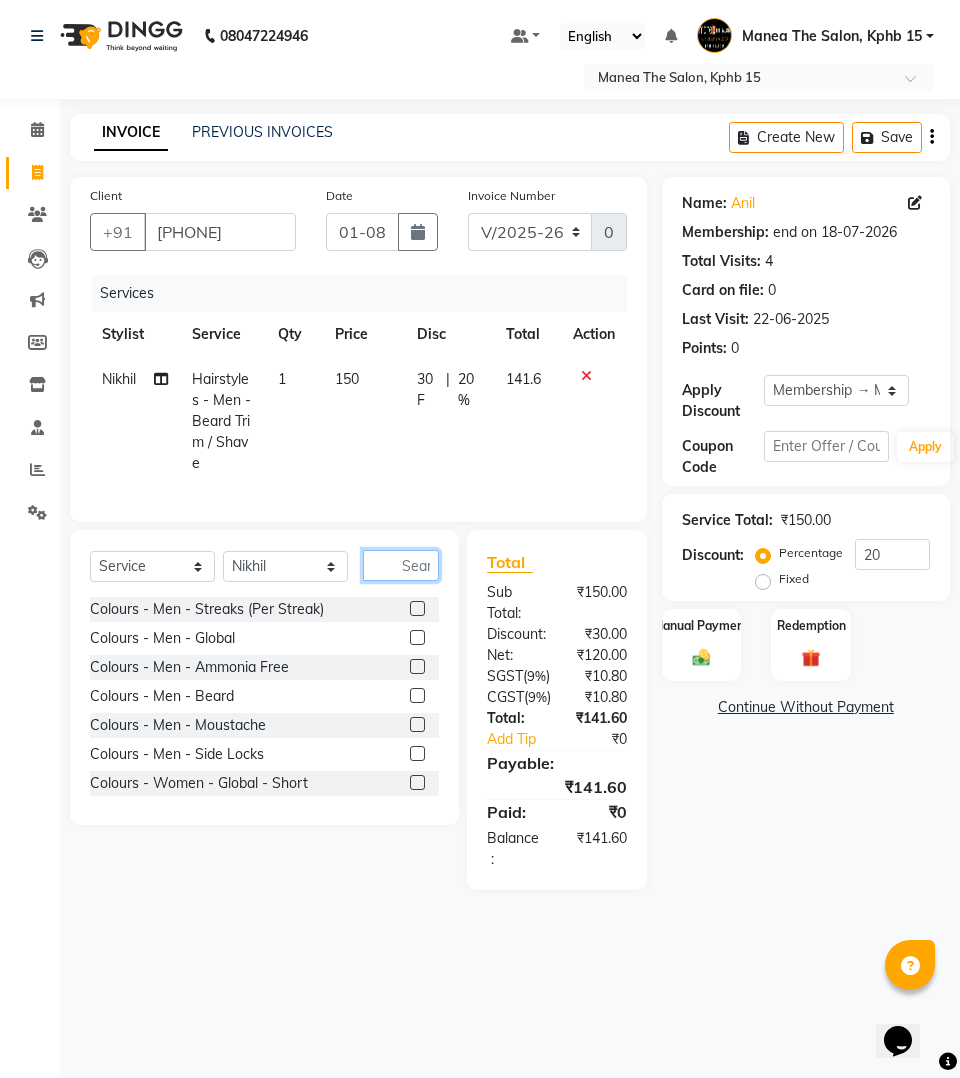 click 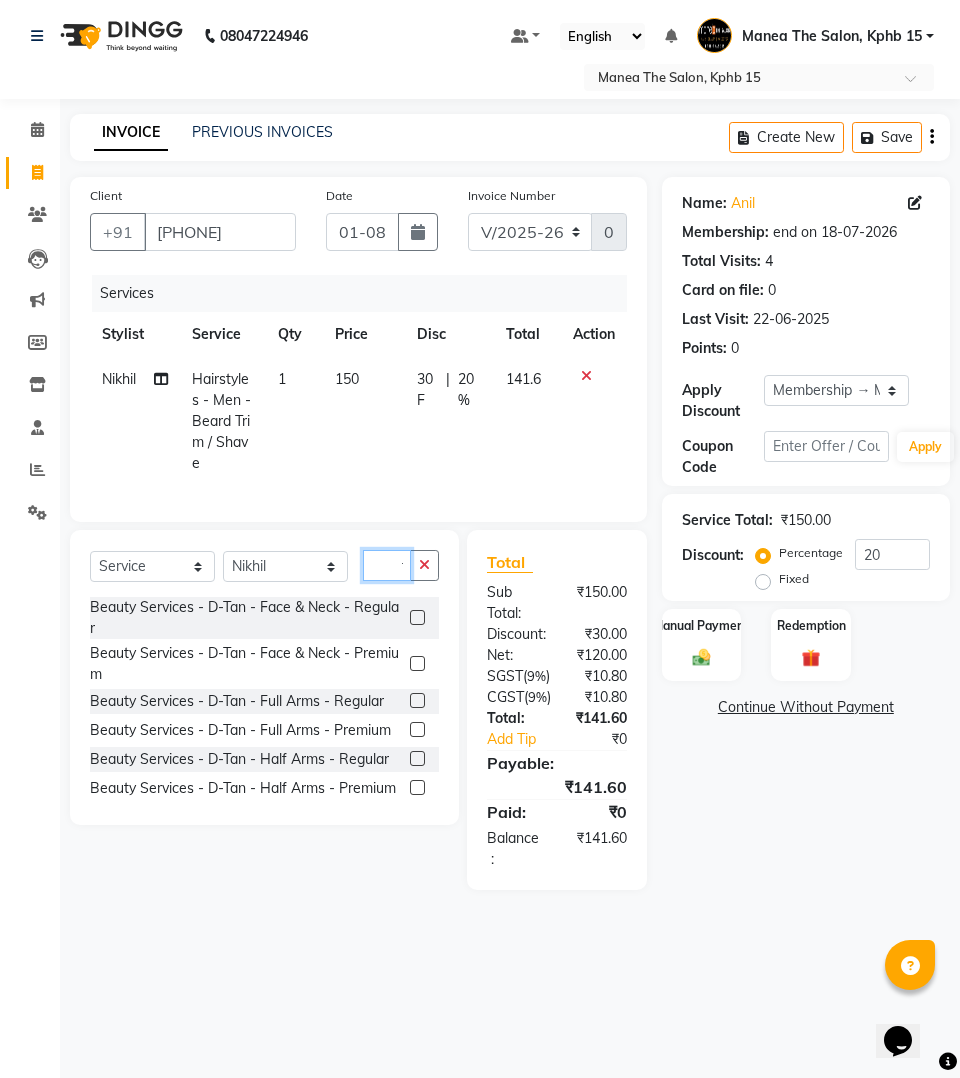 type on "tan" 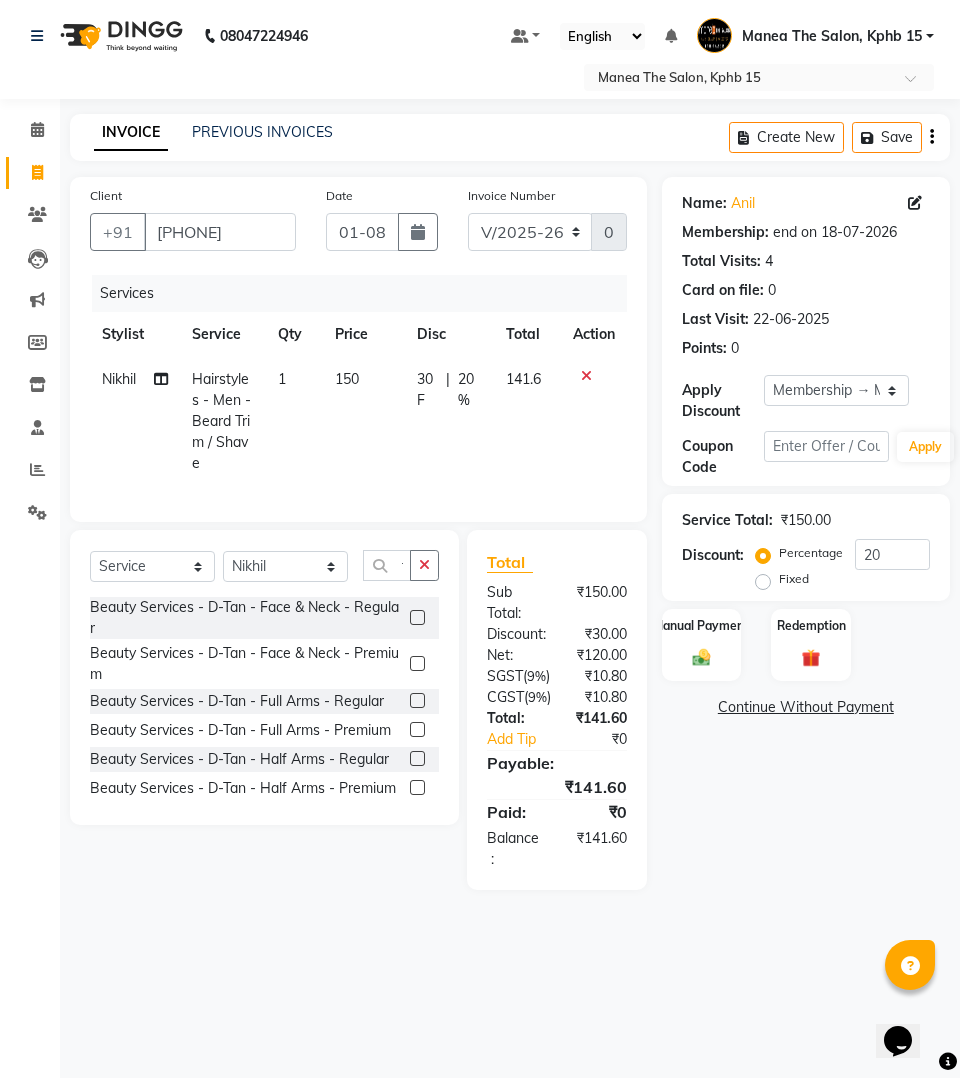 click 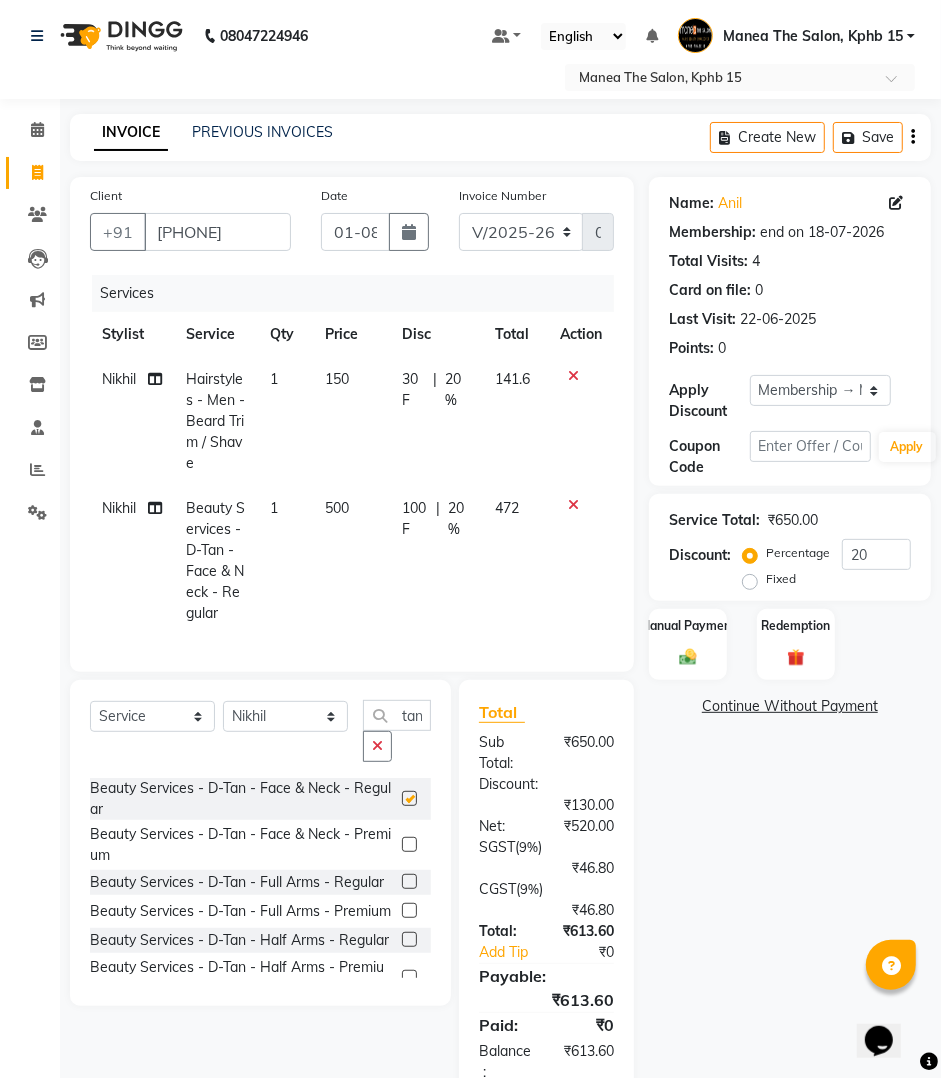 checkbox on "false" 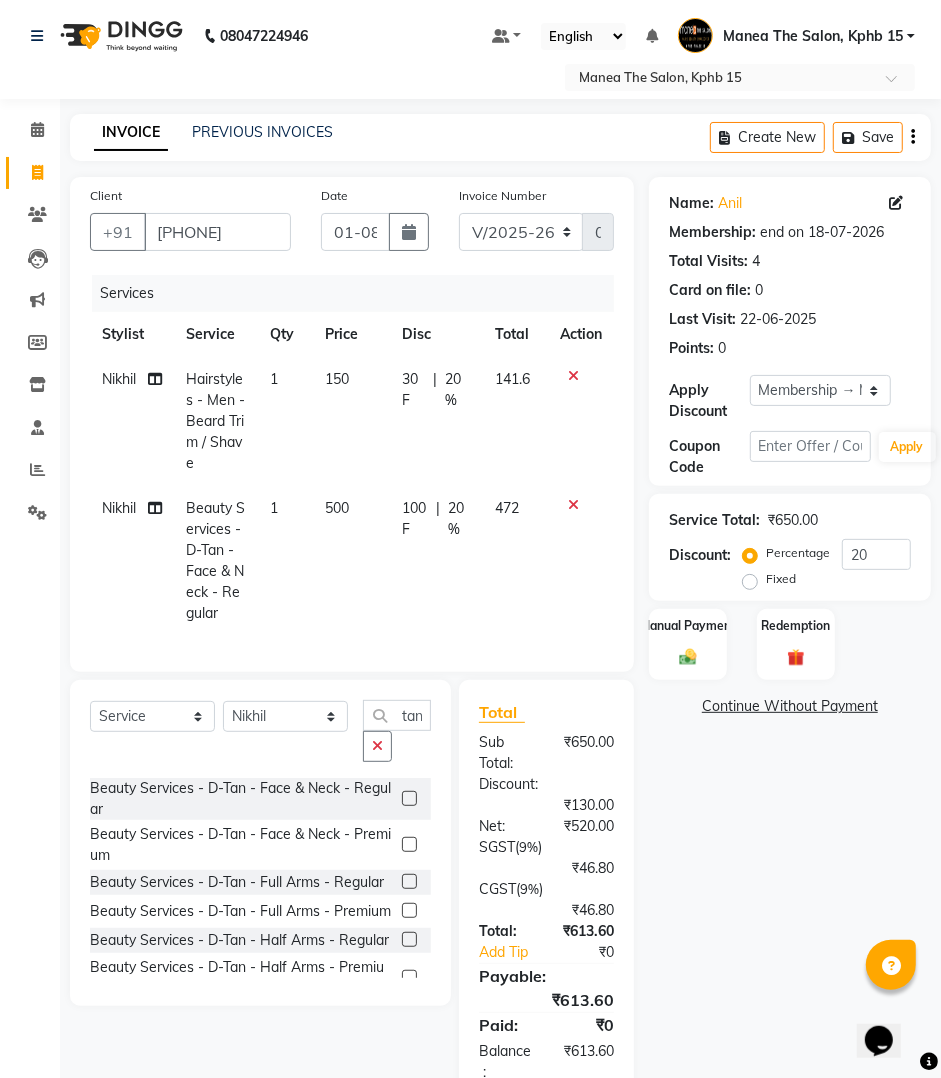 click on "20 %" 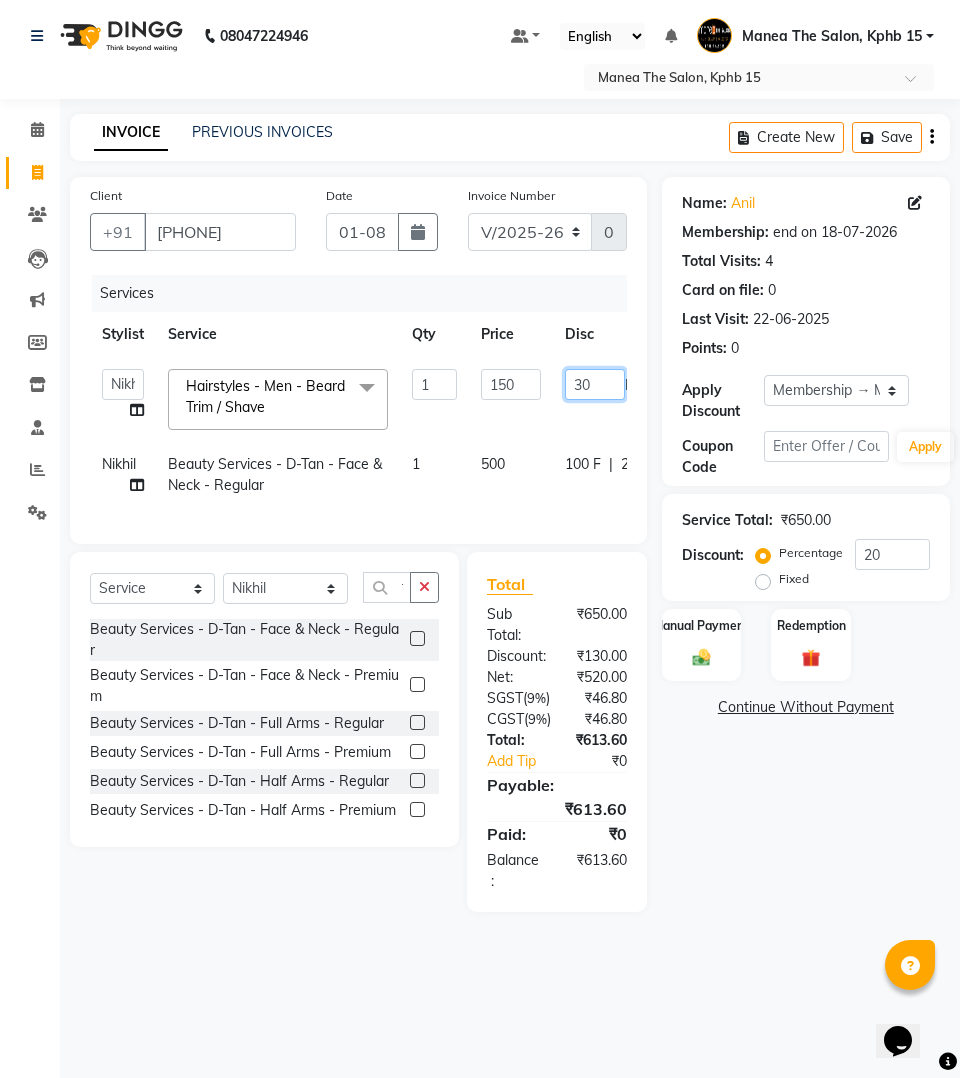 drag, startPoint x: 598, startPoint y: 390, endPoint x: 565, endPoint y: 415, distance: 41.400482 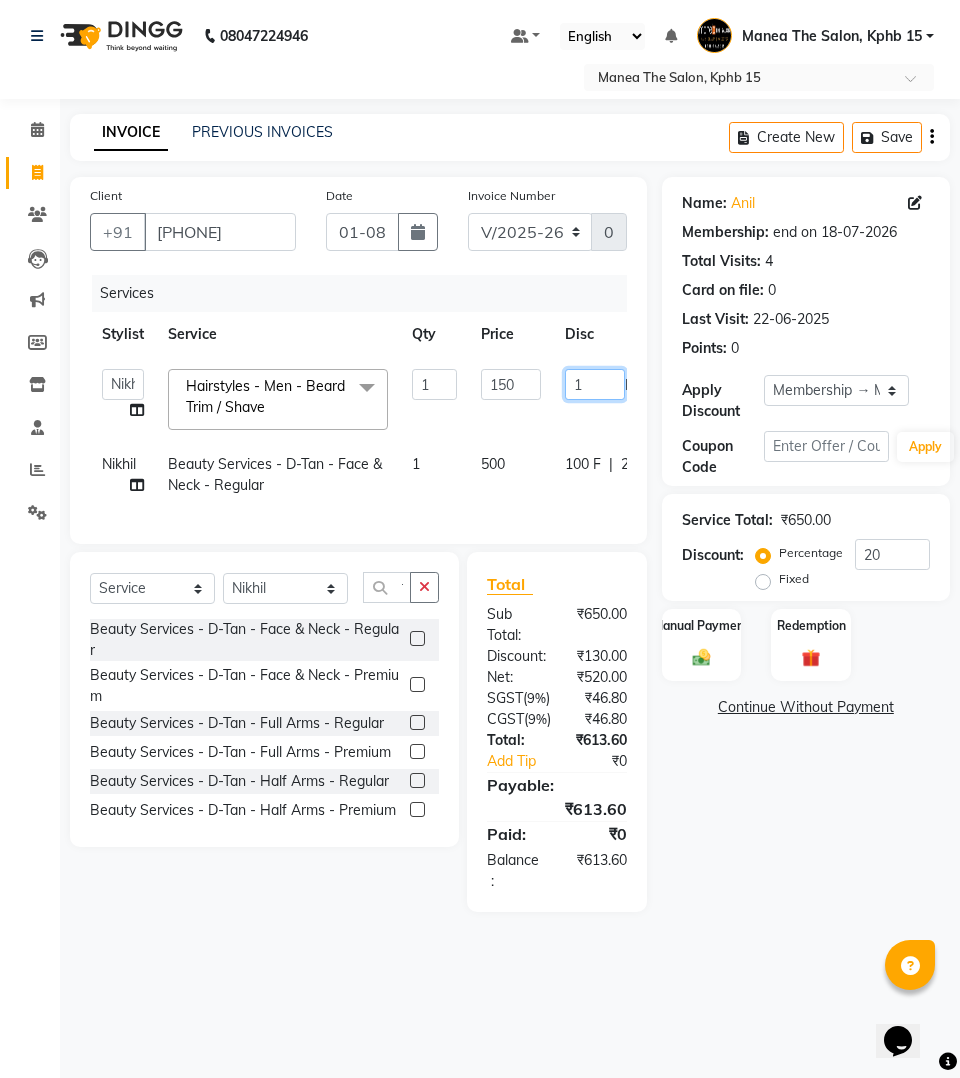 type on "15" 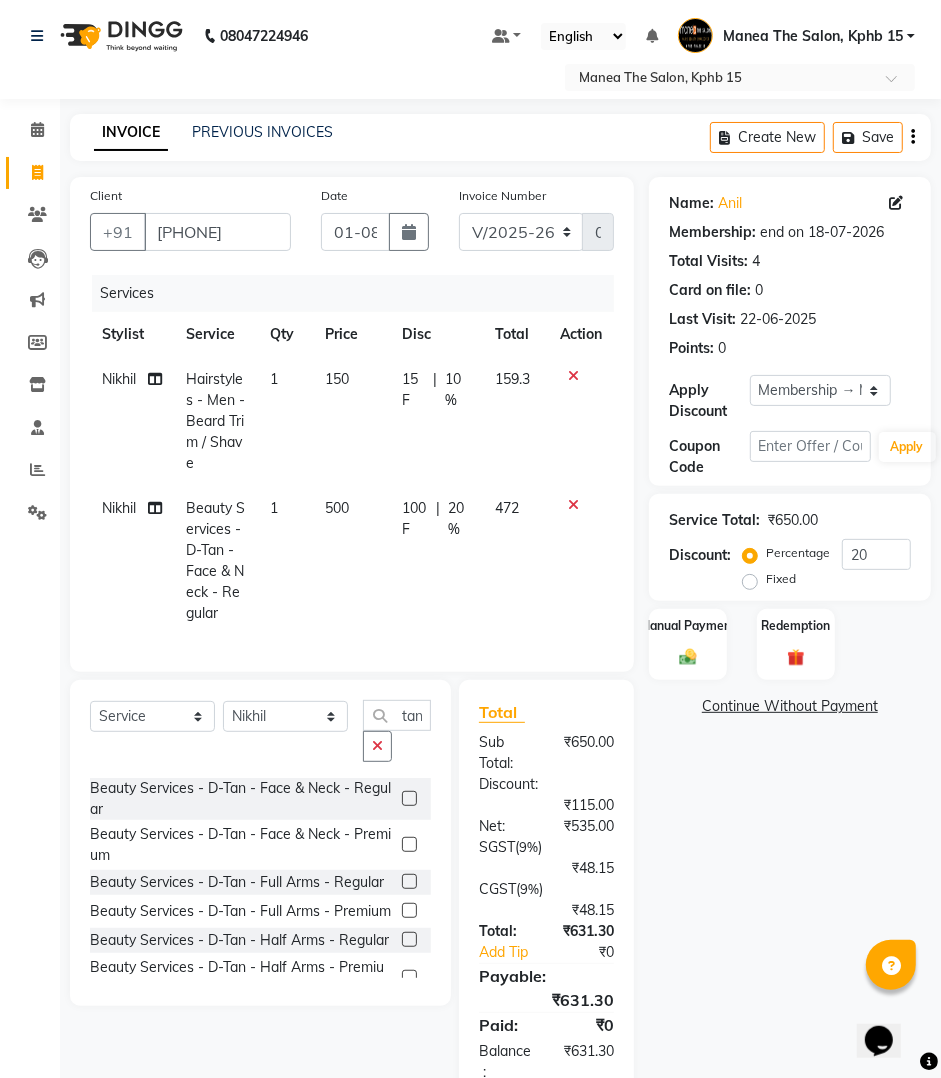 click on "[FIRST] Hairstyles - Men - Beard Trim / Shave 1 150 15 F | 10 % 159.3 [FIRST] Beauty Services - D-Tan - Face & Neck - Regular 1 500 100 F | 20 % 472" 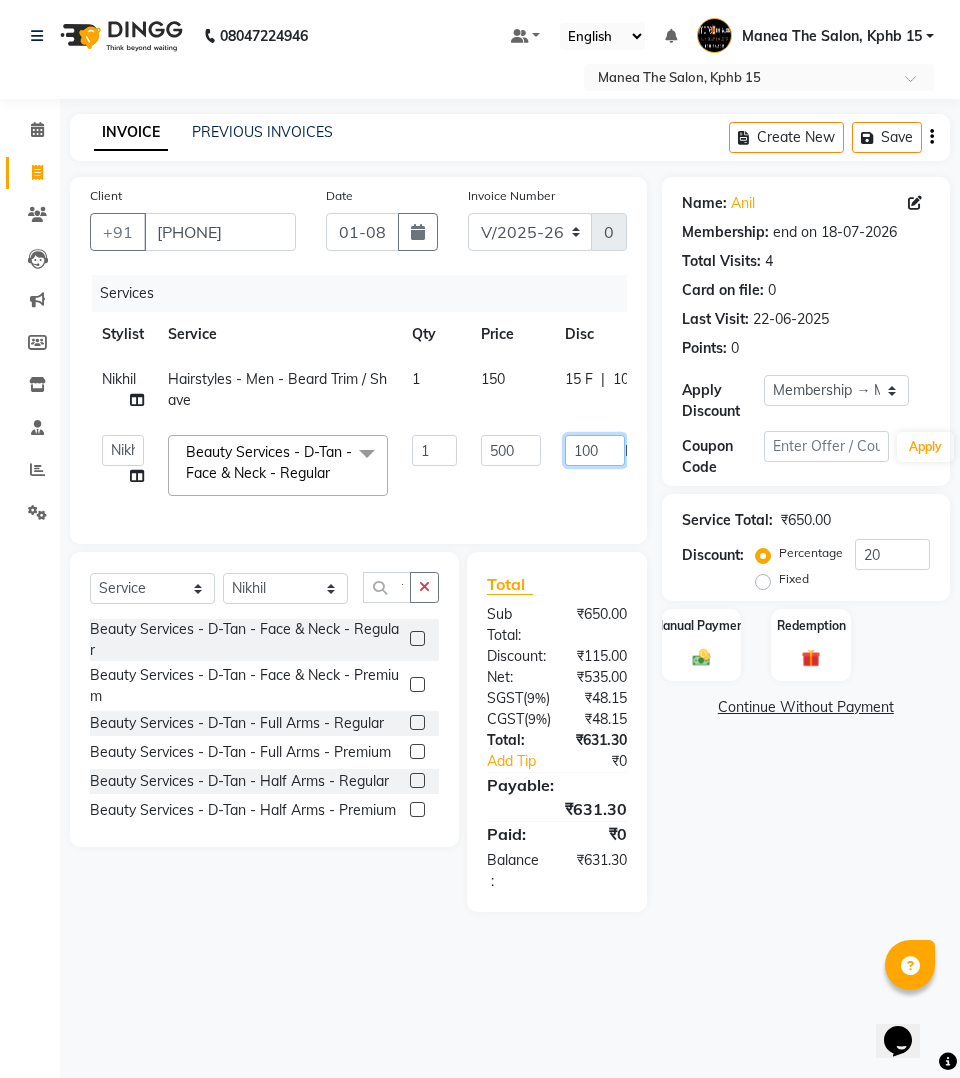 drag, startPoint x: 598, startPoint y: 453, endPoint x: 557, endPoint y: 490, distance: 55.226807 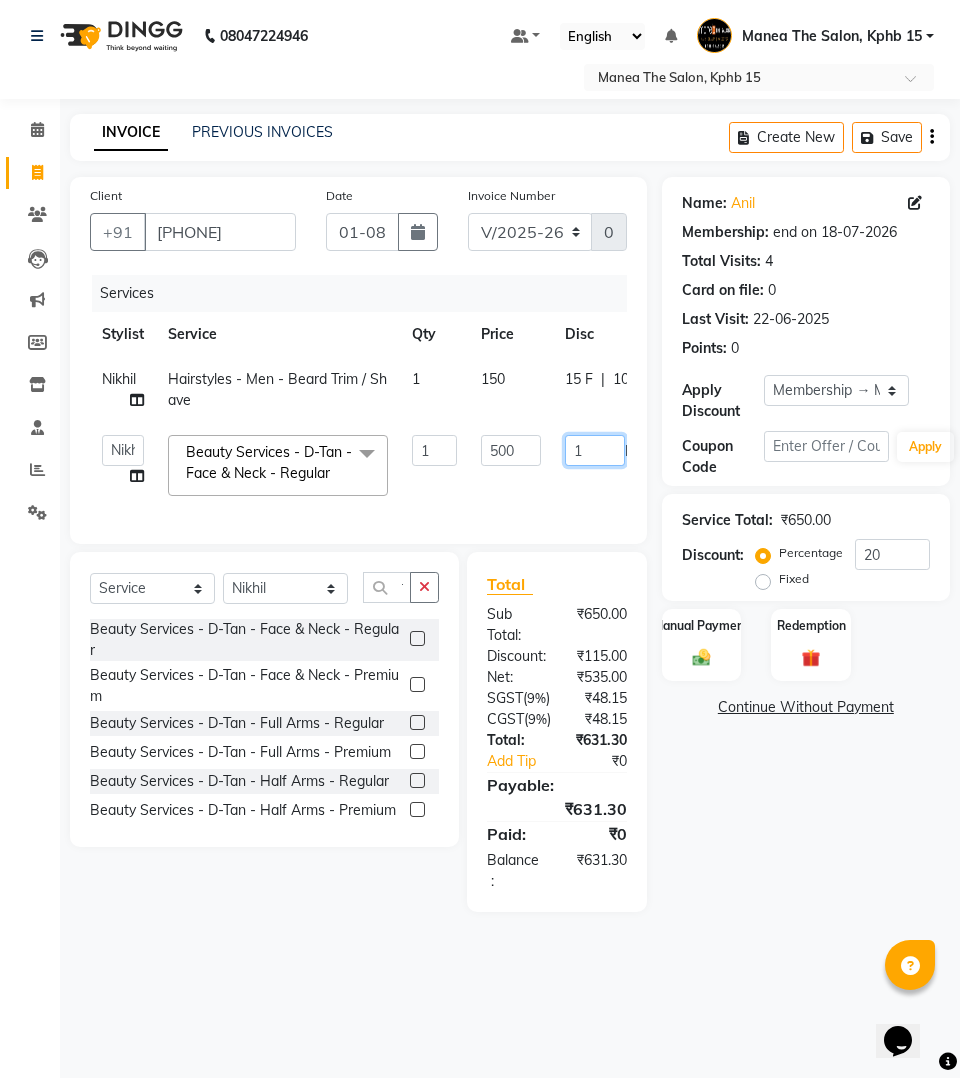 type on "15" 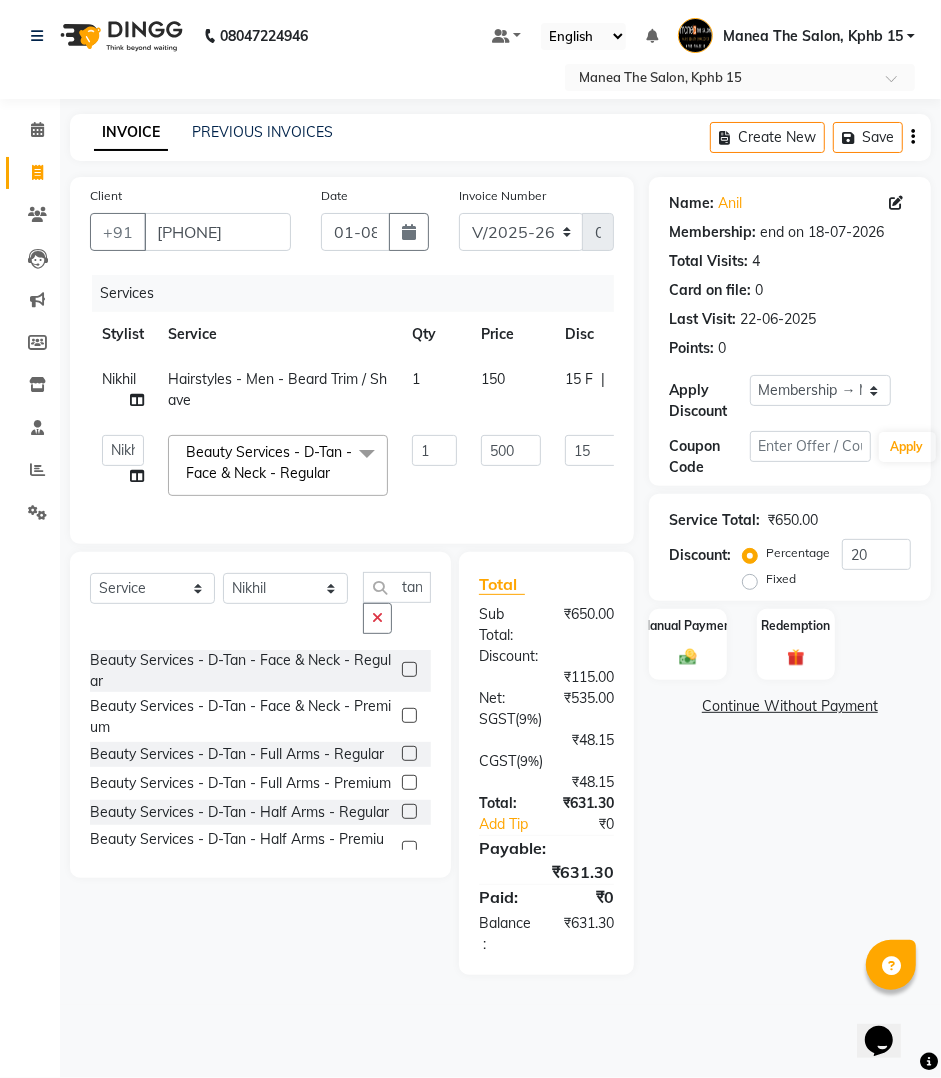 click on "Ayan    MUZAMMIL   Nikhil    nitu   Raghu   Roopa    Shrisha   Teju  Beauty Services - D-Tan - Face & Neck - Regular  x Colours - Men - Streaks (Per Streak) Colours - Men - Global Colours - Men - Ammonia Free Colours - Men - Beard Colours - Men - Moustache Colours - Men - Side Locks Colours - Women - Global - Short Colours - Women - Global - Medium Colours - Women - Global - Long Colours - Women - Ammonia - Short Colours - Women - Ammonia - Medium Colours - Women - Ammonia - Long Colours - Women - Root Touch-up Colours - Women - Ammonia Free Colours - Women - Highlight - Short Colours - Women - Highlight - Medium Colours - Women - Highlight - Long Colours - Women - Highlight - Per Streak Colours - Women - Balayage Colours - Women - Toner Colours - Women - Ombre Colours - Women - Ammonia free - Short Colours - Women - Ammonia free - Medium Colours - Women - Ammonia Free - Long Colours - Women - Root Touch-up Ammonia Free Beauty Essentials - Hands & Feet Treatments - Classic Cocoa Pedicure COMBO 799 COMBO 999" 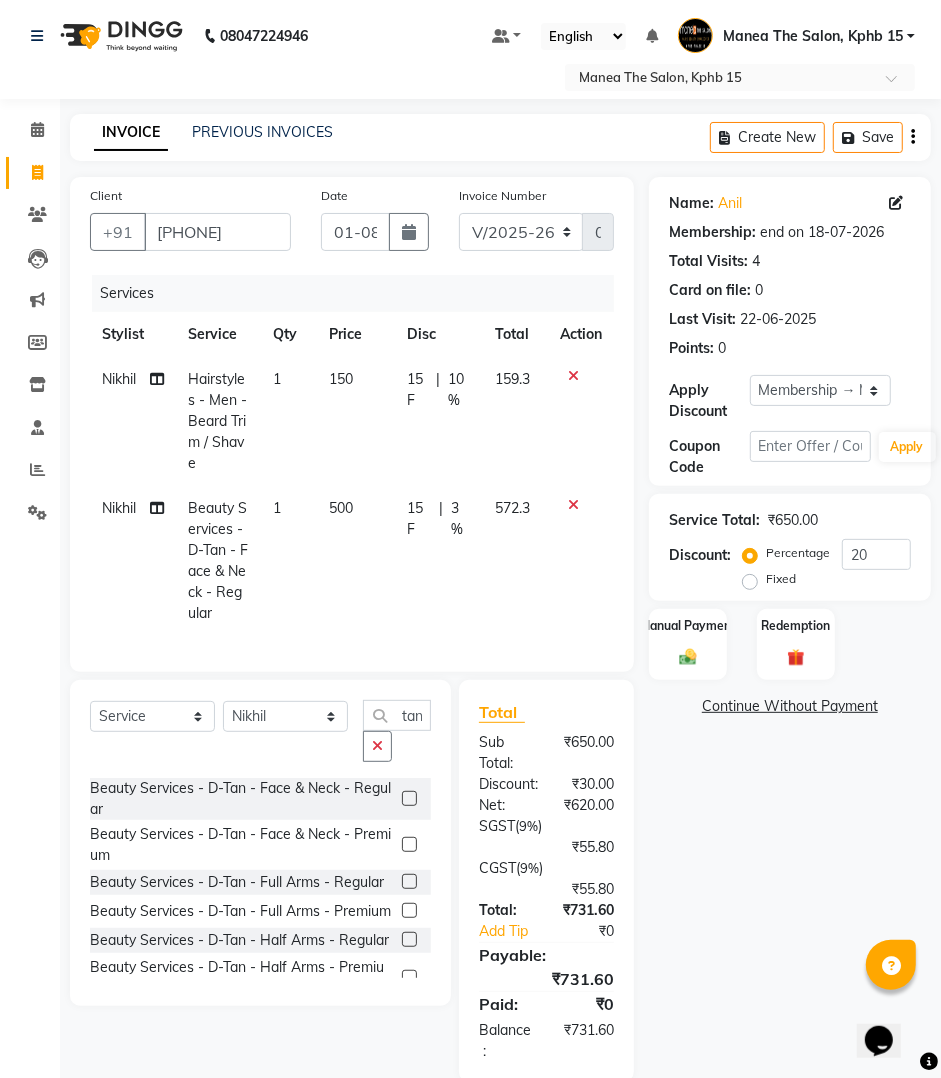 scroll, scrollTop: 72, scrollLeft: 0, axis: vertical 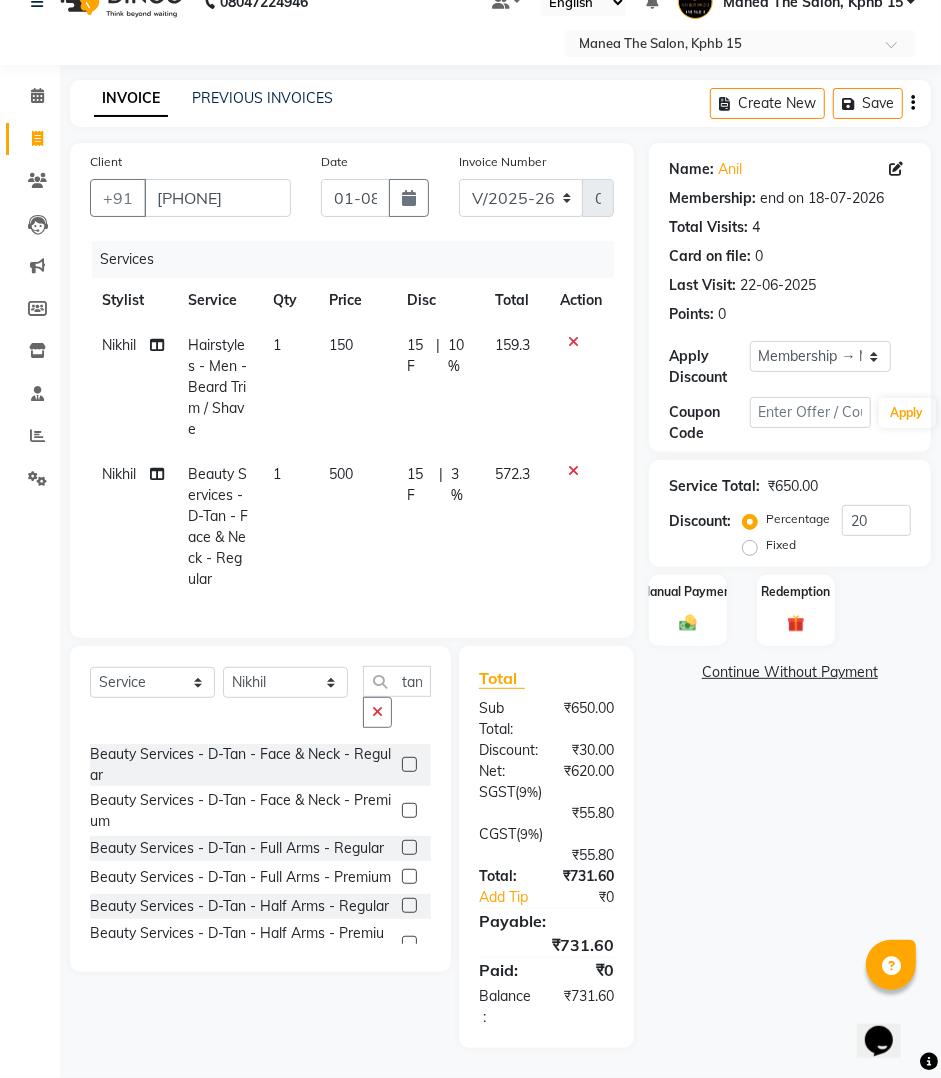 click on "10 %" 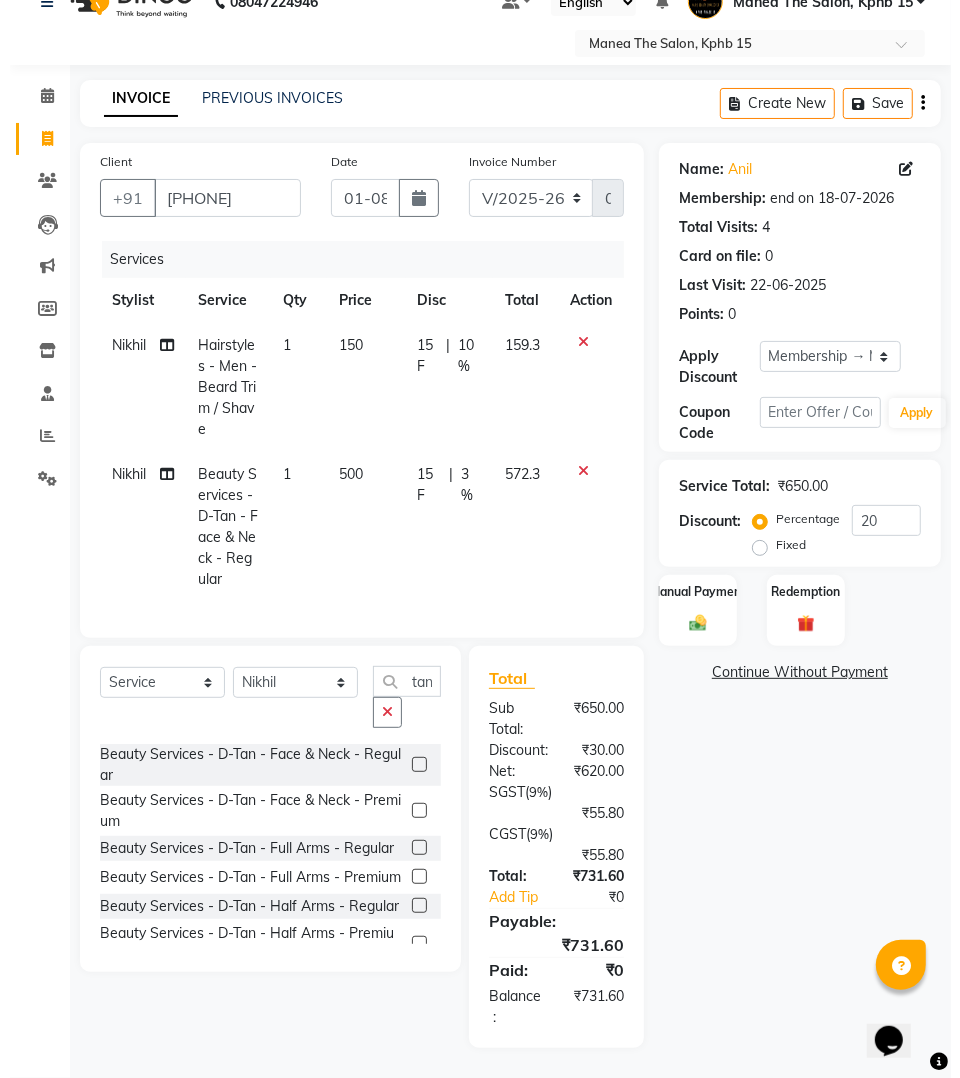 scroll, scrollTop: 0, scrollLeft: 0, axis: both 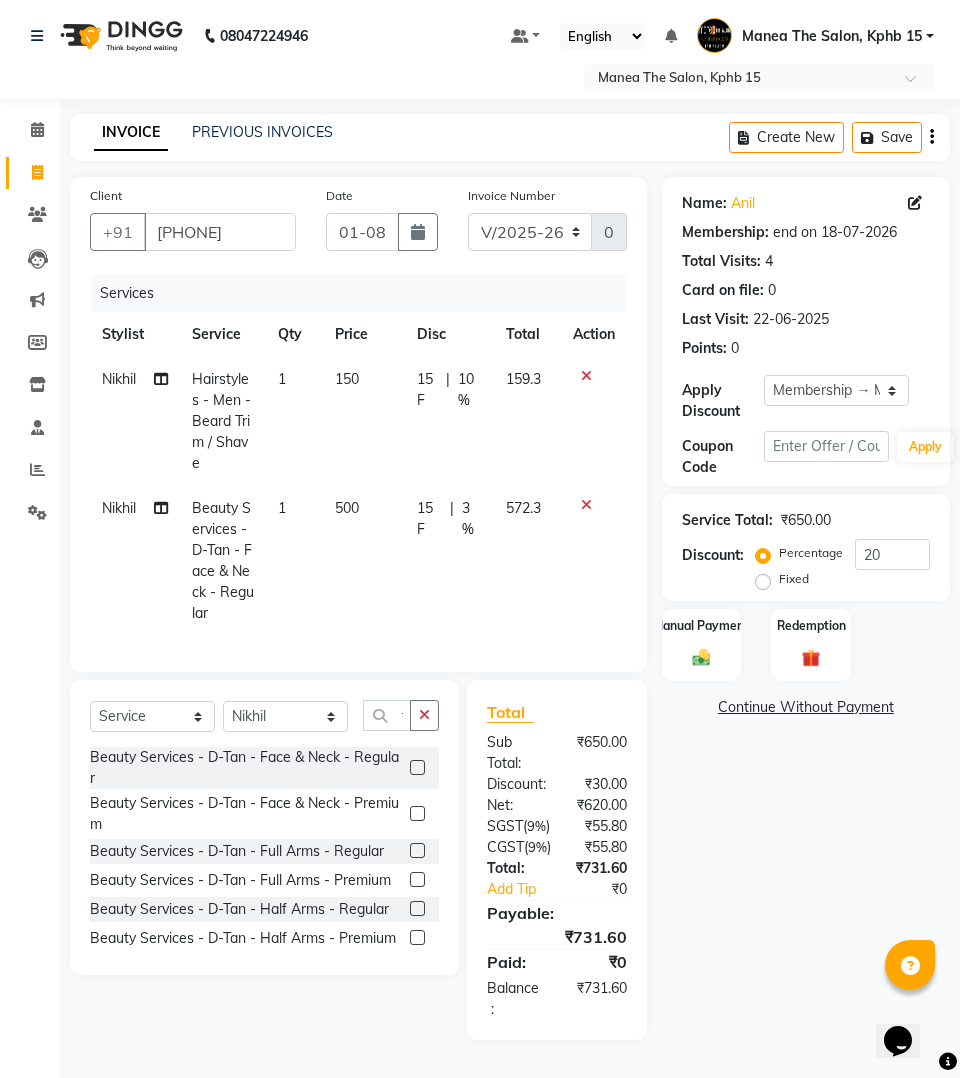 select on "62838" 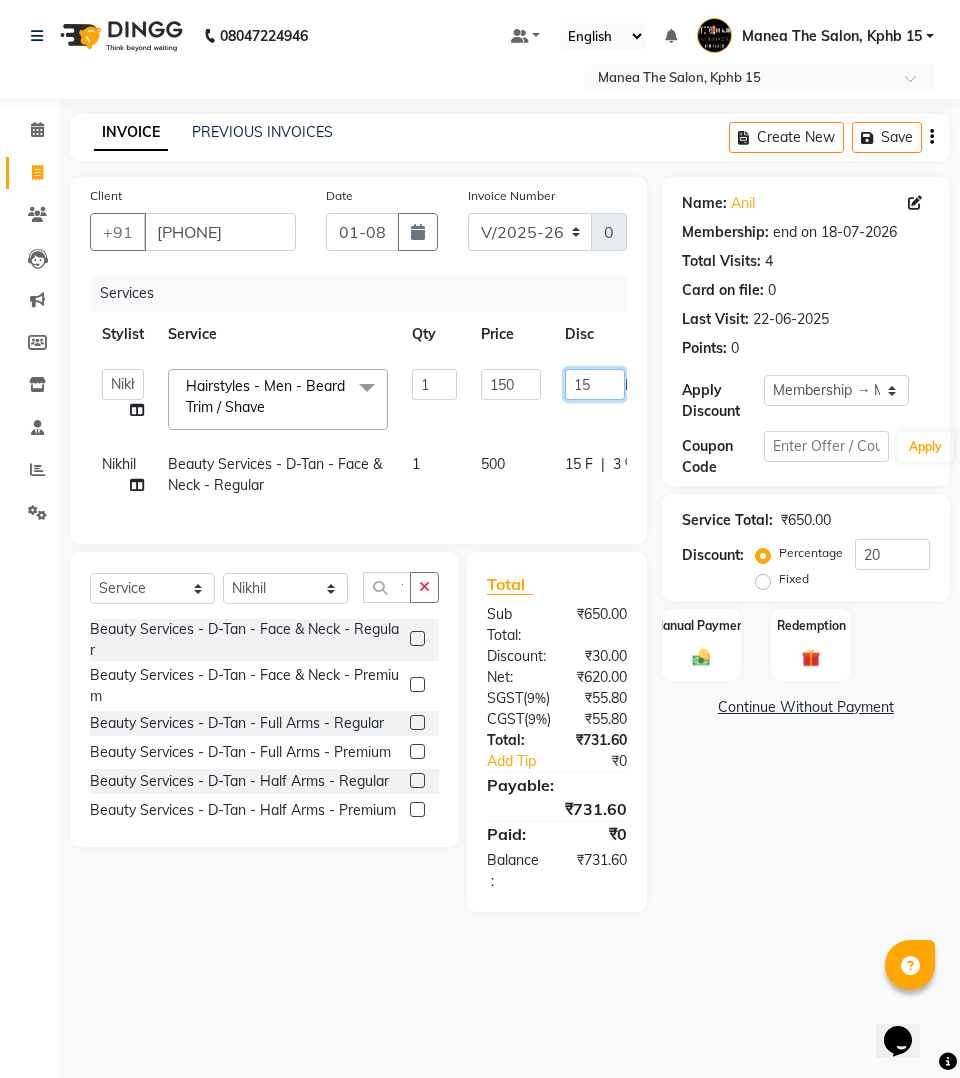 drag, startPoint x: 591, startPoint y: 383, endPoint x: 553, endPoint y: 411, distance: 47.201694 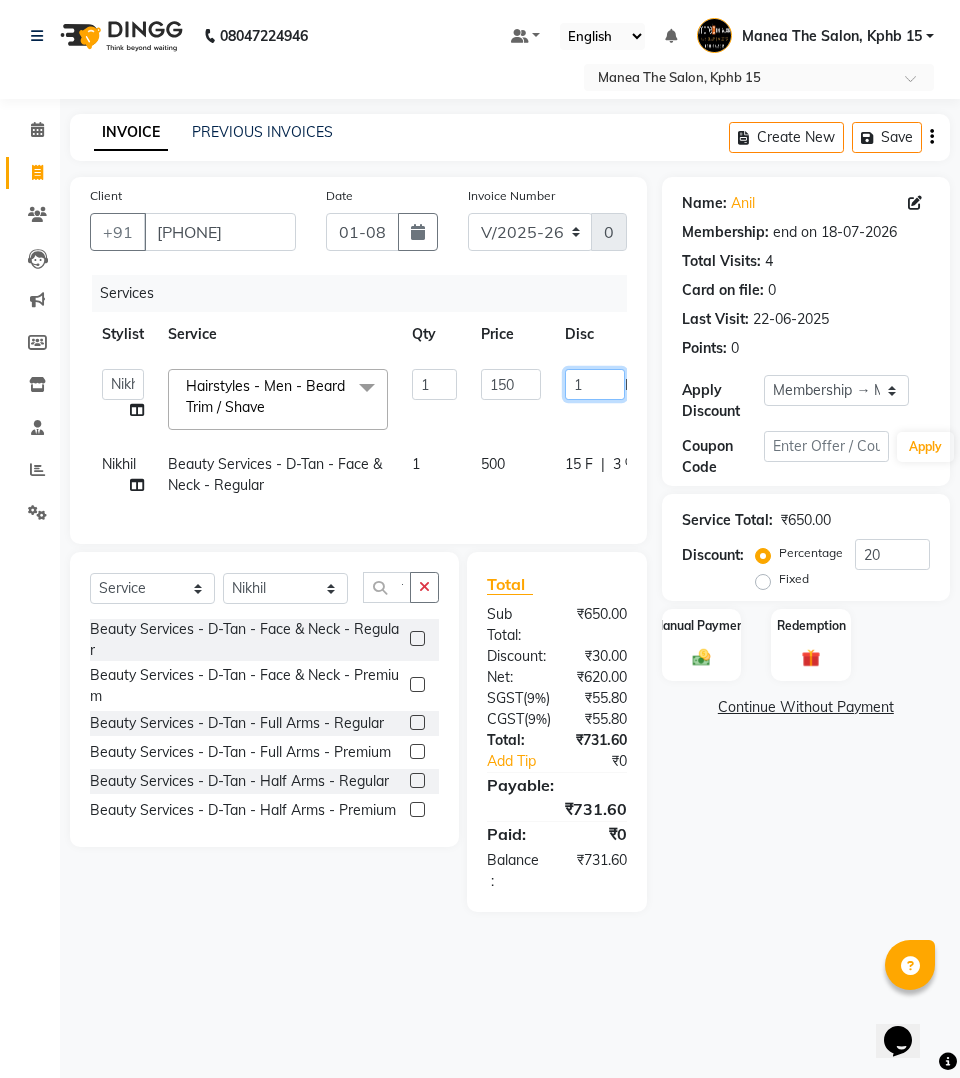 type on "15" 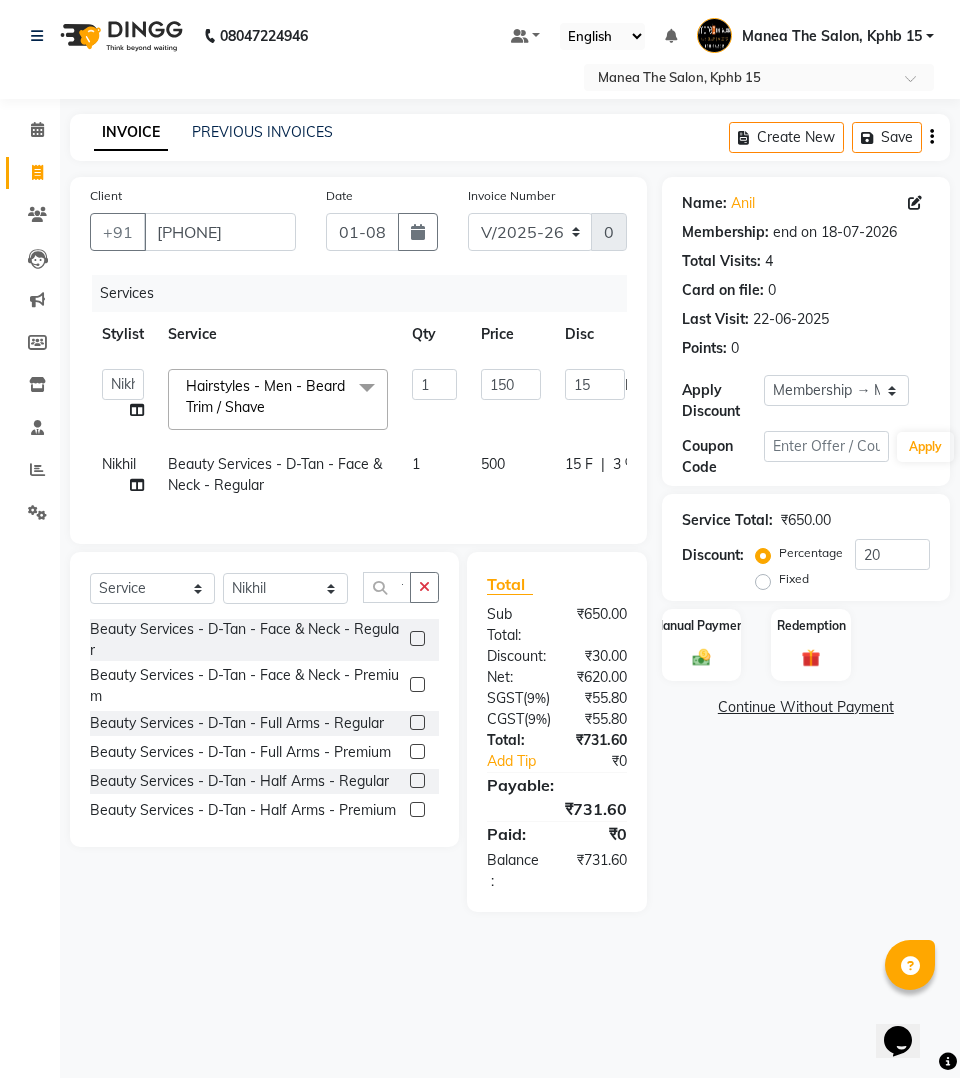 click on "[FIRST] [FIRST] [FIRST] [FIRST] [FIRST] [FIRST] [FIRST] [FIRST] Hairstyles - Men - Beard Trim / Shave x Colours - Men - Streaks (Per Streak) Colours - Men - Global Colours - Men - Ammonia Free Colours - Men - Beard Colours - Men - Moustache Colours - Men - Side Locks Colours - Women - Global - Short Colours - Women - Global - Medium Colours - Women - Global - Long Colours - Women - Ammonia - Short Colours - Women - Ammonia - Medium Colours - Women - Ammonia - Long Colours - Women - Root Touch-up Colours - Women - Ammonia Free Colours - Women - Highlight - Short Colours - Women - Highlight - Medium Colours - Women - Highlight - Long Colours - Women - Highlight - Per Streak Colours - Women - Balayage Colours - Women - Toner Colours - Women - Ombre Colours - Women - Ammonia free - Short Colours - Women - Ammonia free - Medium Colours - Women - Ammonia Free - Long Colours - Women - Root Touch-up Ammonia Free Beauty Essentials - Hands & Feet Treatments - Classic Cocoa Pedicure Hairstyles - Men - Head Shave" 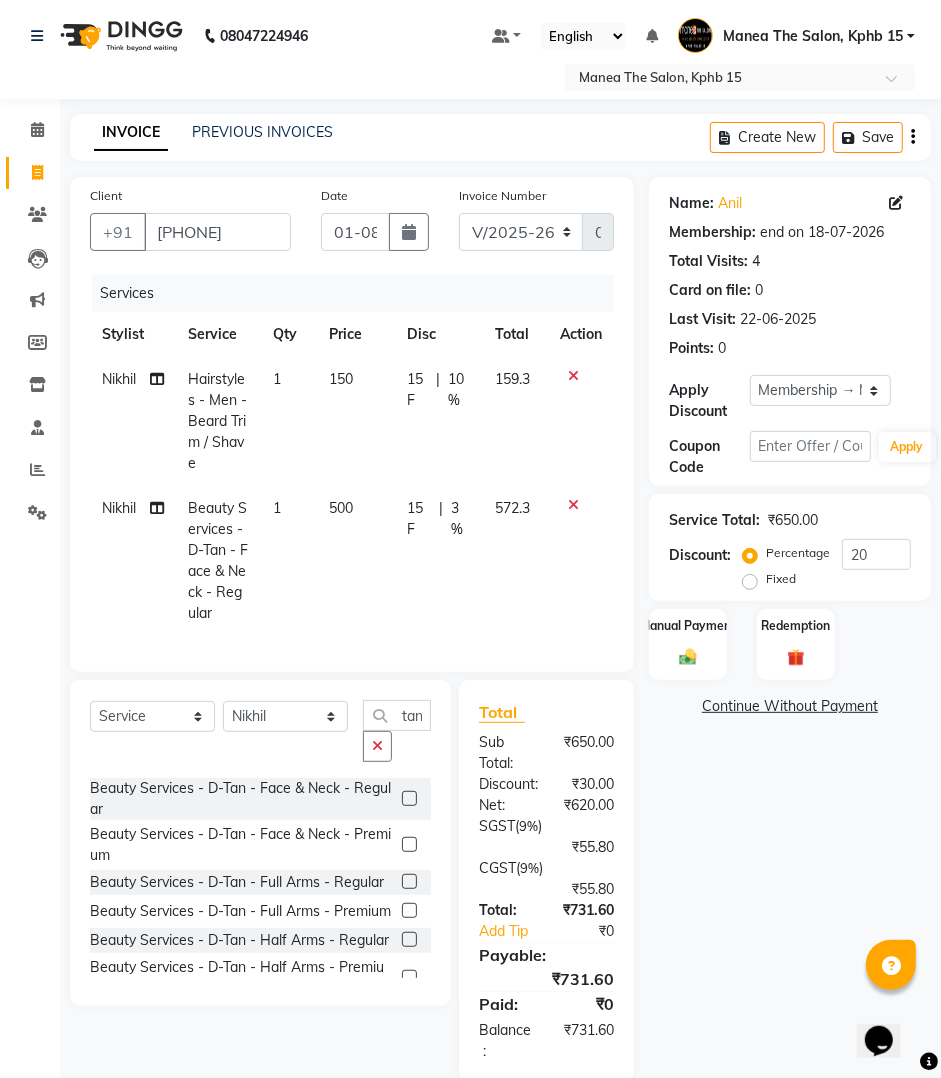 click on "15 F | 3 %" 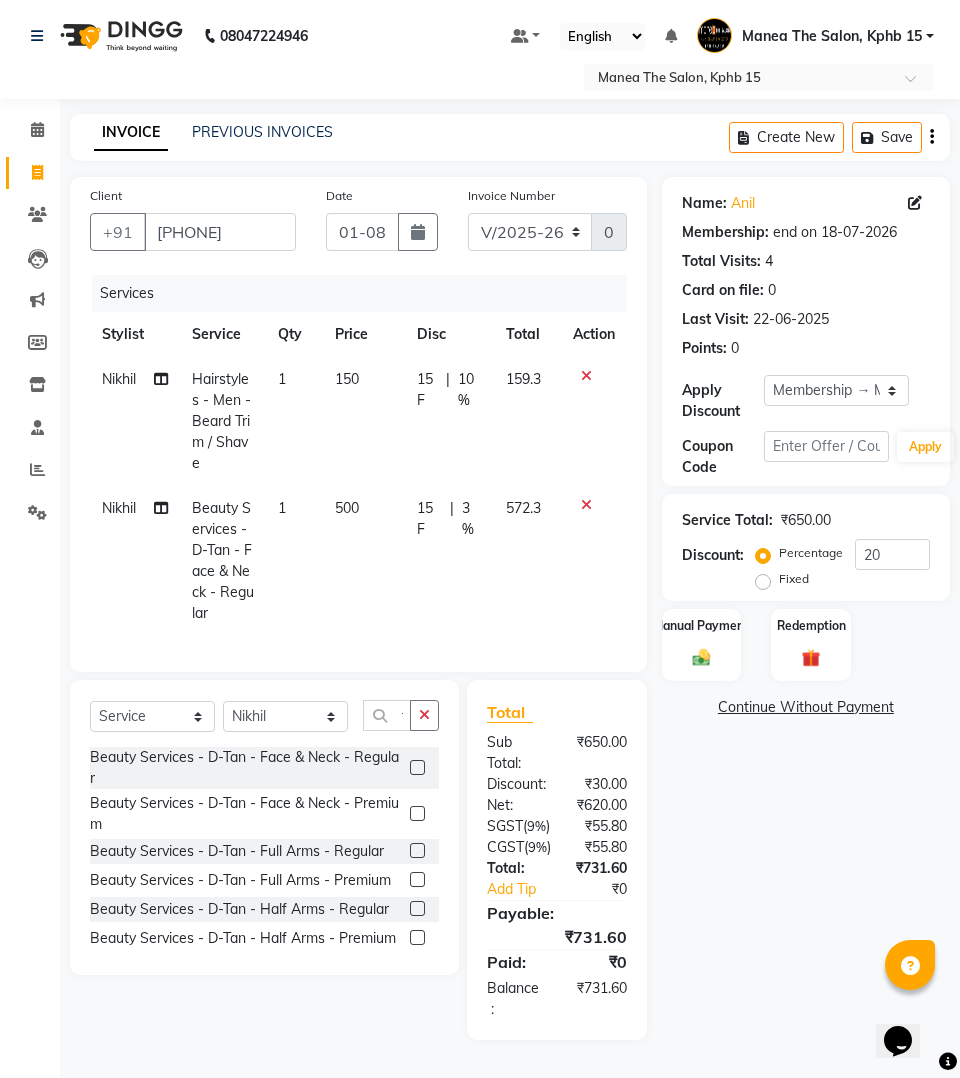 select on "62838" 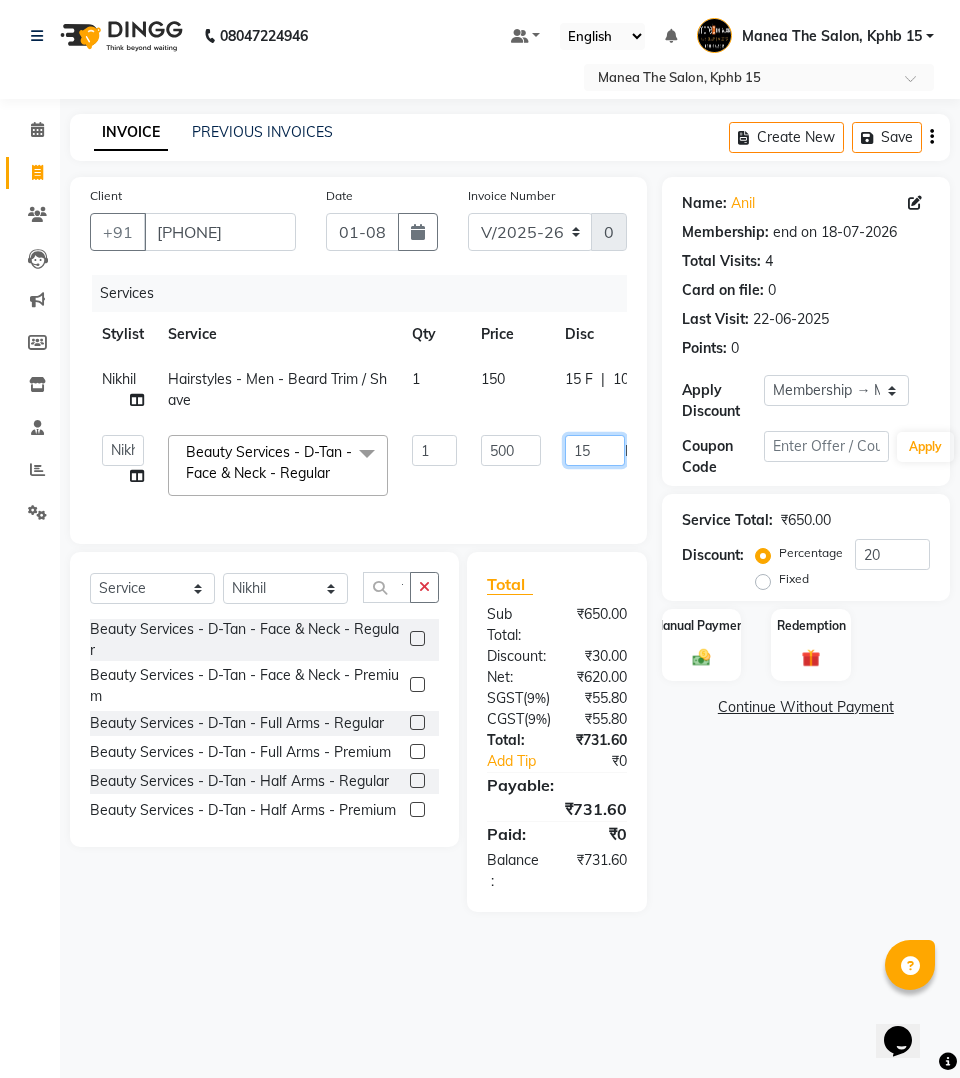 drag, startPoint x: 591, startPoint y: 443, endPoint x: 565, endPoint y: 483, distance: 47.707443 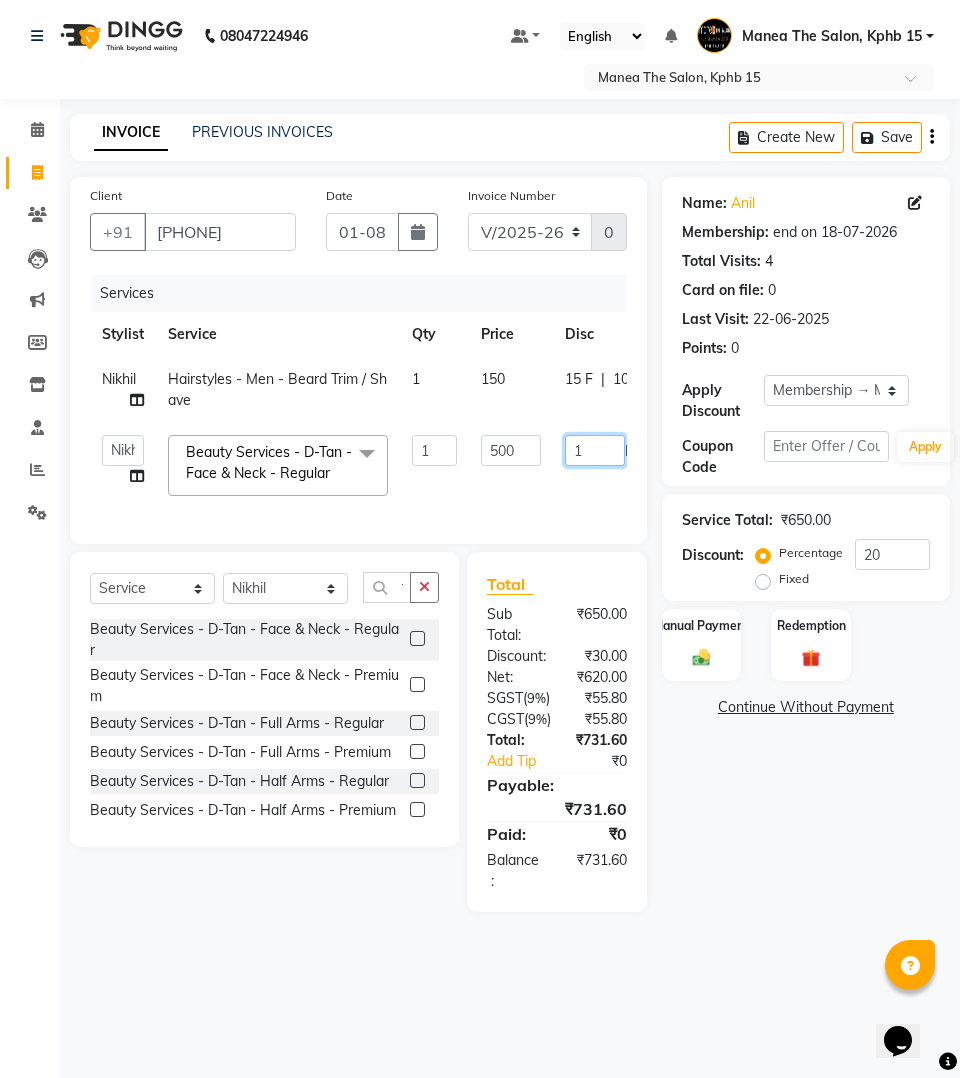 type on "15" 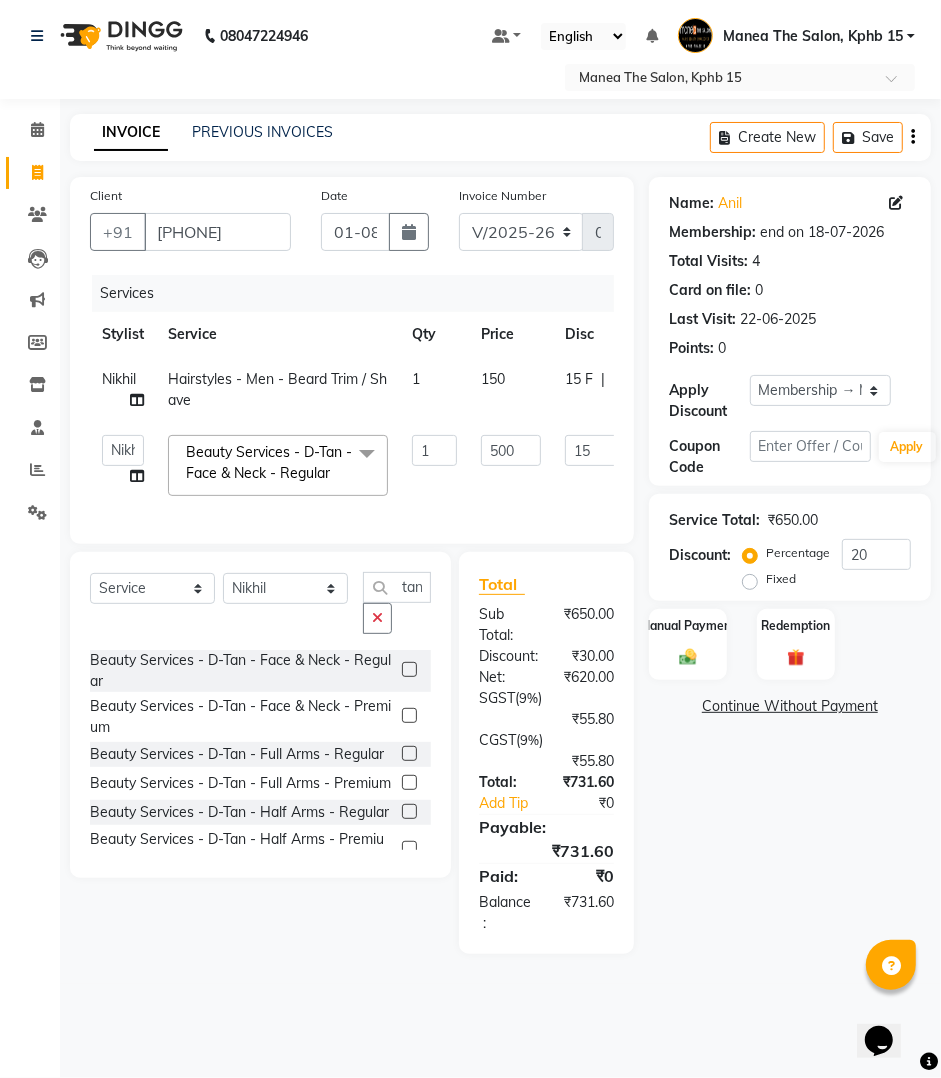 click on "Ayan    MUZAMMIL   Nikhil    nitu   Raghu   Roopa    Shrisha   Teju  Beauty Services - D-Tan - Face & Neck - Regular  x Colours - Men - Streaks (Per Streak) Colours - Men - Global Colours - Men - Ammonia Free Colours - Men - Beard Colours - Men - Moustache Colours - Men - Side Locks Colours - Women - Global - Short Colours - Women - Global - Medium Colours - Women - Global - Long Colours - Women - Ammonia - Short Colours - Women - Ammonia - Medium Colours - Women - Ammonia - Long Colours - Women - Root Touch-up Colours - Women - Ammonia Free Colours - Women - Highlight - Short Colours - Women - Highlight - Medium Colours - Women - Highlight - Long Colours - Women - Highlight - Per Streak Colours - Women - Balayage Colours - Women - Toner Colours - Women - Ombre Colours - Women - Ammonia free - Short Colours - Women - Ammonia free - Medium Colours - Women - Ammonia Free - Long Colours - Women - Root Touch-up Ammonia Free Beauty Essentials - Hands & Feet Treatments - Classic Cocoa Pedicure COMBO 799 COMBO 999" 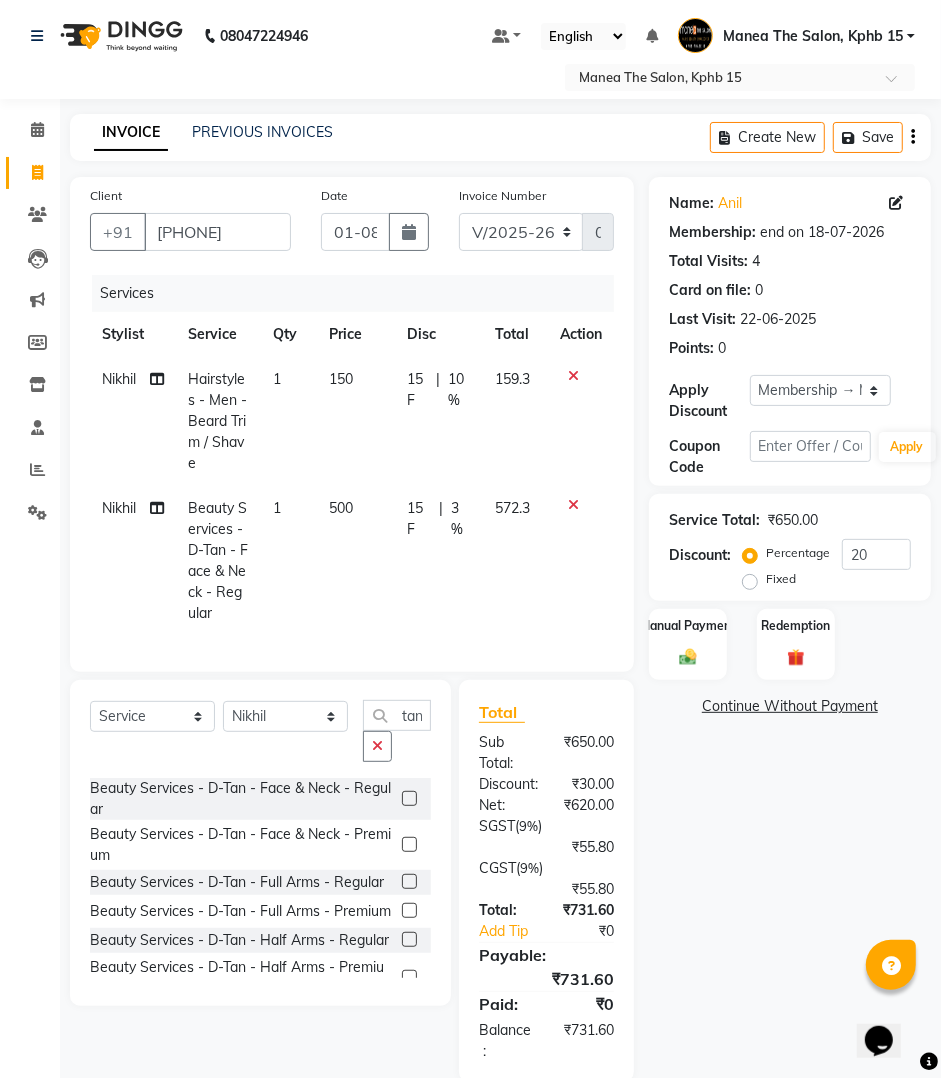 click on "3 %" 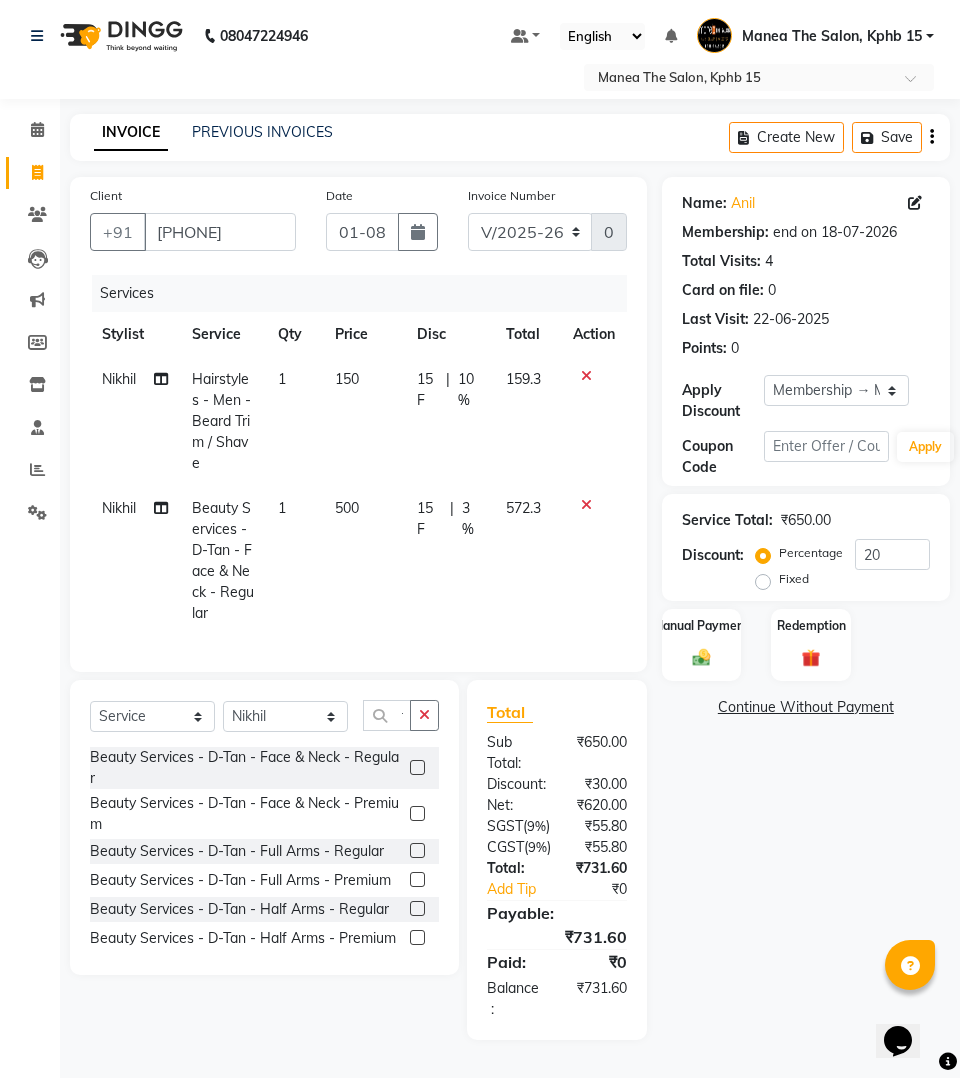 select on "62838" 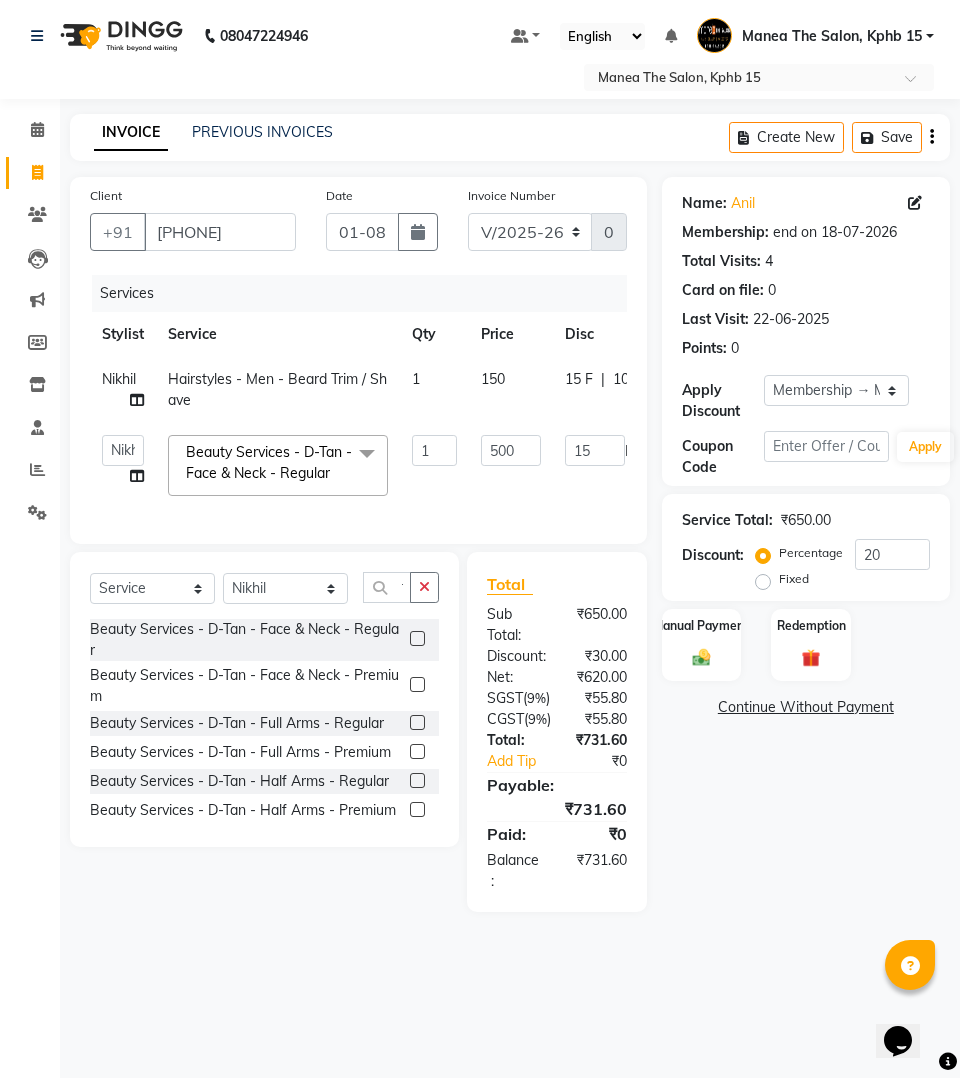 click on "Client +[COUNTRY] [PHONE] Date [DATE] Invoice Number V/2025 V/2025-26 0978 Services Stylist Service Qty Price Disc Total Action [FIRST] Hairstyles - Men - Beard Trim / Shave 1 150 15 F | 10 % 159.3 [FIRST] [FIRST] [FIRST] [FIRST] [FIRST] [FIRST] [FIRST] Beauty Services - D-Tan - Face & Neck - Regular x Colours - Men - Streaks (Per Streak) Colours - Men - Global Colours - Men - Ammonia Free Colours - Men - Beard Colours - Men - Moustache Colours - Men - Side Locks Colours - Women - Global - Short Colours - Women - Global - Medium Colours - Women - Global - Long Colours - Women - Ammonia - Short Colours - Women - Ammonia - Medium Colours - Women - Ammonia - Long Colours - Women - Root Touch-up Colours - Women - Ammonia Free Colours - Women - Highlight - Short Colours - Women - Highlight - Medium Colours - Women - Highlight - Long Colours - Women - Highlight - Per Streak Colours - Women - Balayage Colours - Women - Toner Colours - Women - Ombre Colours - Women - Ammonia free - Short COMBO 799 1 F" 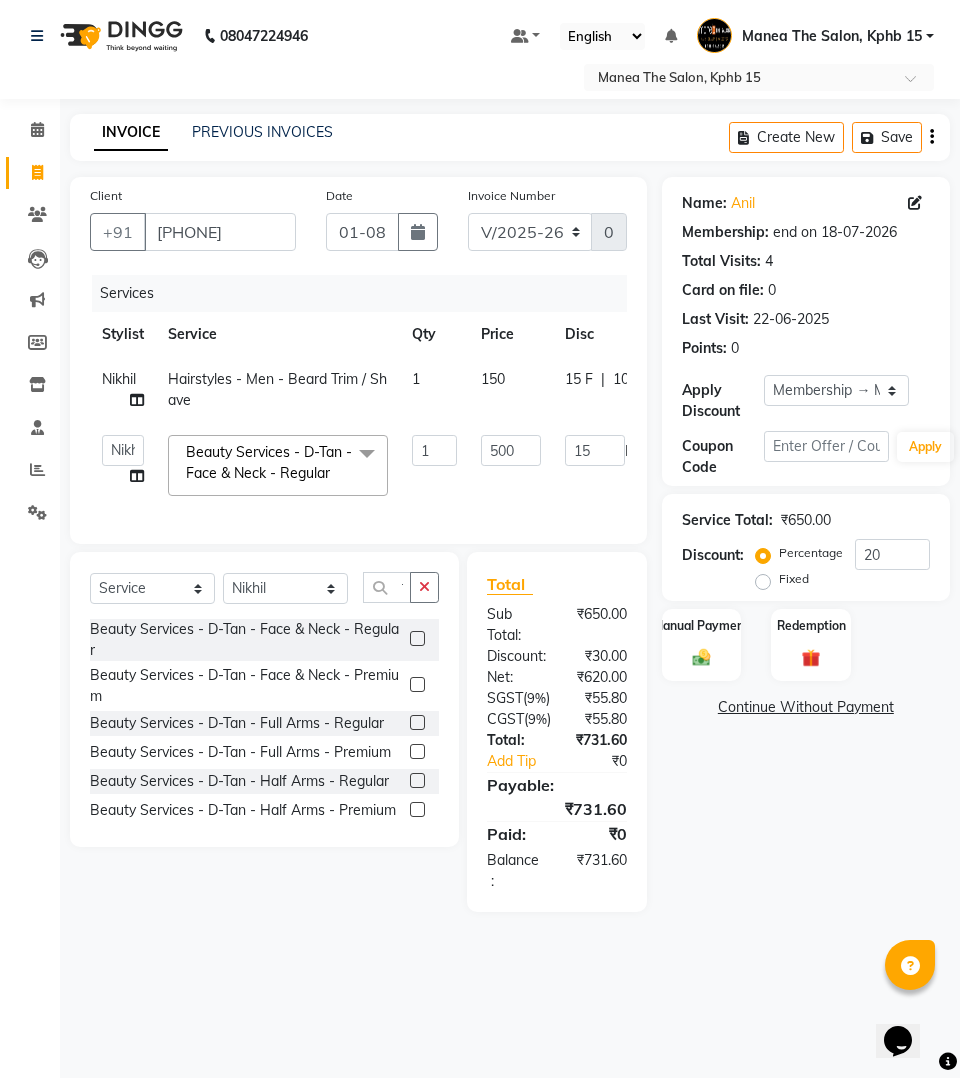 click on "Client +[COUNTRY] [PHONE] Date [DATE] Invoice Number V/2025 V/2025-26 0978 Services Stylist Service Qty Price Disc Total Action [FIRST] Hairstyles - Men - Beard Trim / Shave 1 150 15 F | 10 % 159.3 [FIRST] [FIRST] [FIRST] [FIRST] [FIRST] [FIRST] [FIRST] Beauty Services - D-Tan - Face & Neck - Regular x Colours - Men - Streaks (Per Streak) Colours - Men - Global Colours - Men - Ammonia Free Colours - Men - Beard Colours - Men - Moustache Colours - Men - Side Locks Colours - Women - Global - Short Colours - Women - Global - Medium Colours - Women - Global - Long Colours - Women - Ammonia - Short Colours - Women - Ammonia - Medium Colours - Women - Ammonia - Long Colours - Women - Root Touch-up Colours - Women - Ammonia Free Colours - Women - Highlight - Short Colours - Women - Highlight - Medium Colours - Women - Highlight - Long Colours - Women - Highlight - Per Streak Colours - Women - Balayage Colours - Women - Toner Colours - Women - Ombre Colours - Women - Ammonia free - Short COMBO 799 1 F" 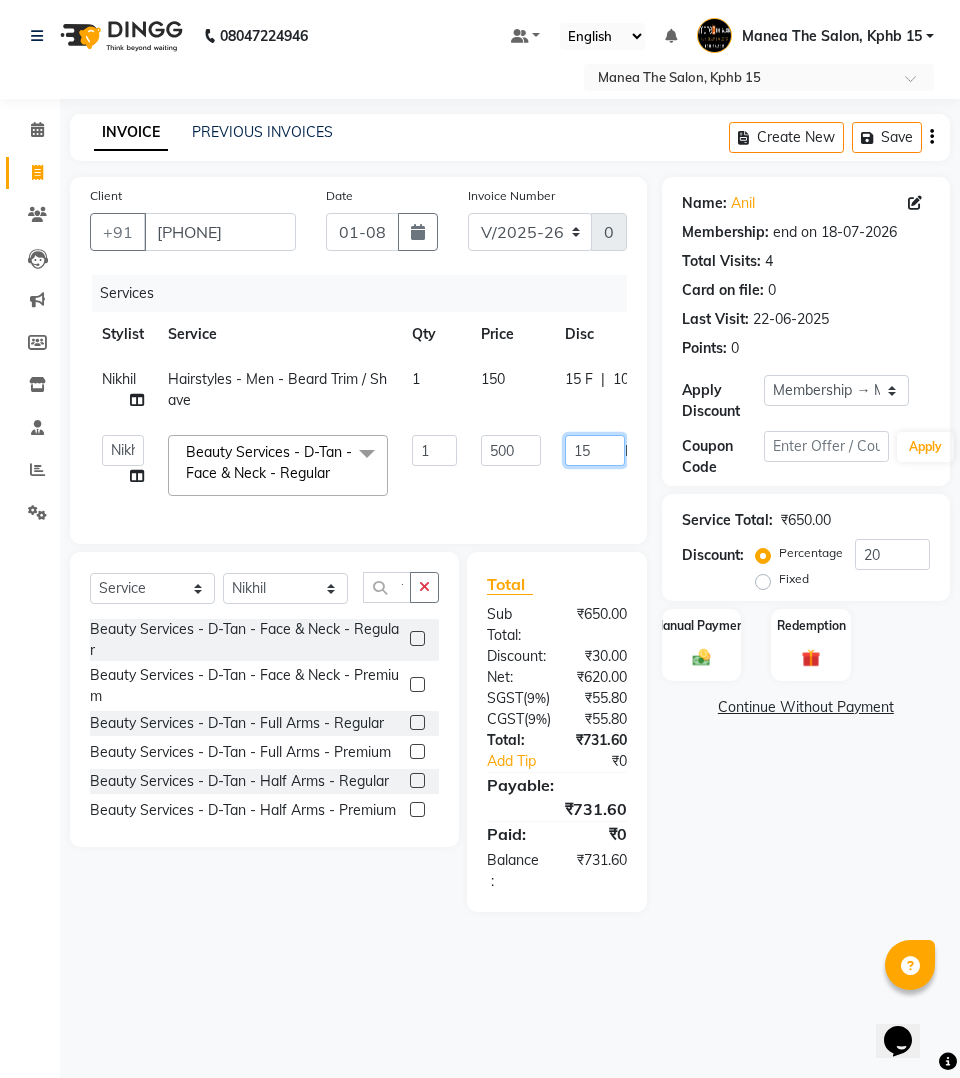 click on "Client +[COUNTRY] [PHONE] Date [DATE] Invoice Number V/2025 V/2025-26 0978 Services Stylist Service Qty Price Disc Total Action [FIRST] Hairstyles - Men - Beard Trim / Shave 1 150 15 F | 10 % 159.3 [FIRST] [FIRST] [FIRST] [FIRST] [FIRST] [FIRST] [FIRST] Beauty Services - D-Tan - Face & Neck - Regular x Colours - Men - Streaks (Per Streak) Colours - Men - Global Colours - Men - Ammonia Free Colours - Men - Beard Colours - Men - Moustache Colours - Men - Side Locks Colours - Women - Global - Short Colours - Women - Global - Medium Colours - Women - Global - Long Colours - Women - Ammonia - Short Colours - Women - Ammonia - Medium Colours - Women - Ammonia - Long Colours - Women - Root Touch-up Colours - Women - Ammonia Free Colours - Women - Highlight - Short Colours - Women - Highlight - Medium Colours - Women - Highlight - Long Colours - Women - Highlight - Per Streak Colours - Women - Balayage Colours - Women - Toner Colours - Women - Ombre Colours - Women - Ammonia free - Short COMBO 799 1 F" 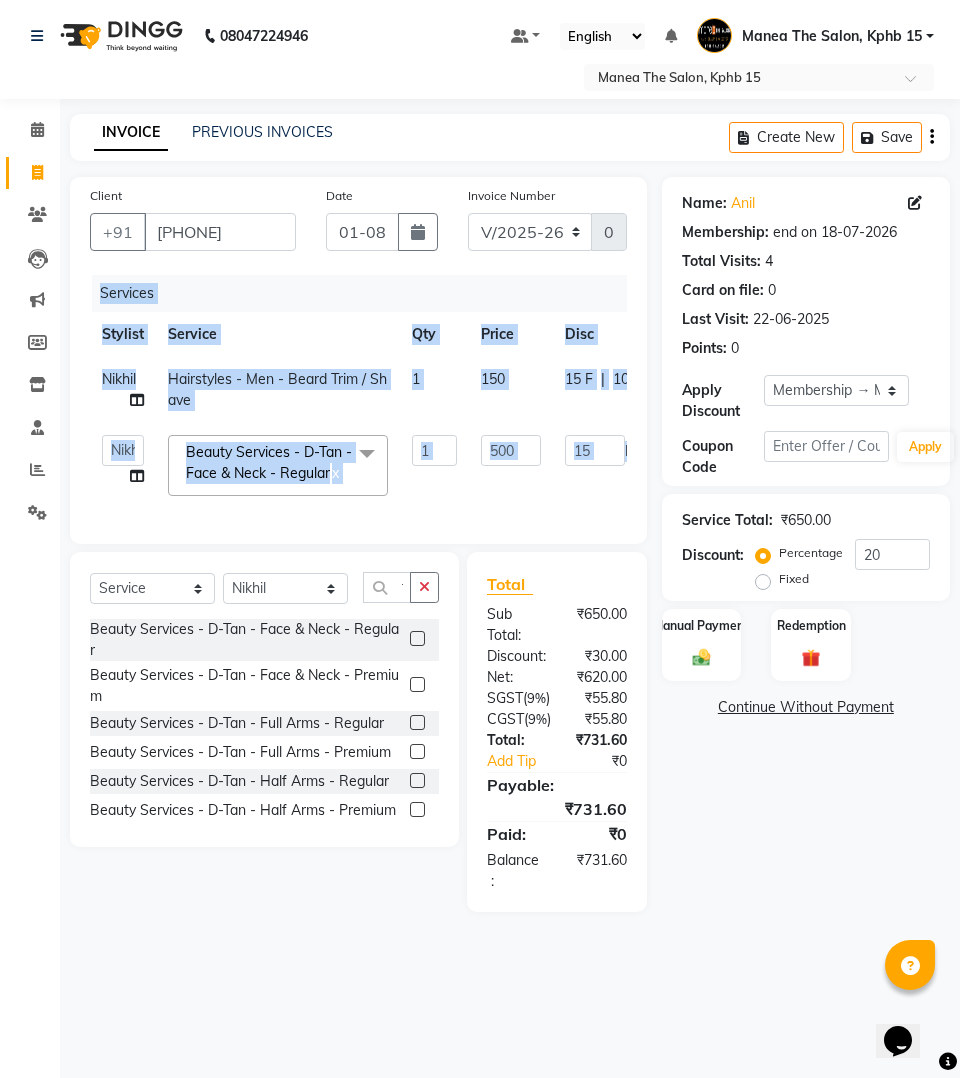 click on "Client +[COUNTRY] [PHONE] Date [DATE] Invoice Number V/2025 V/2025-26 0978 Services Stylist Service Qty Price Disc Total Action [FIRST] Hairstyles - Men - Beard Trim / Shave 1 150 15 F | 10 % 159.3 [FIRST] [FIRST] [FIRST] [FIRST] [FIRST] [FIRST] [FIRST] Beauty Services - D-Tan - Face & Neck - Regular x Colours - Men - Streaks (Per Streak) Colours - Men - Global Colours - Men - Ammonia Free Colours - Men - Beard Colours - Men - Moustache Colours - Men - Side Locks Colours - Women - Global - Short Colours - Women - Global - Medium Colours - Women - Global - Long Colours - Women - Ammonia - Short Colours - Women - Ammonia - Medium Colours - Women - Ammonia - Long Colours - Women - Root Touch-up Colours - Women - Ammonia Free Colours - Women - Highlight - Short Colours - Women - Highlight - Medium Colours - Women - Highlight - Long Colours - Women - Highlight - Per Streak Colours - Women - Balayage Colours - Women - Toner Colours - Women - Ombre Colours - Women - Ammonia free - Short COMBO 799 1 F" 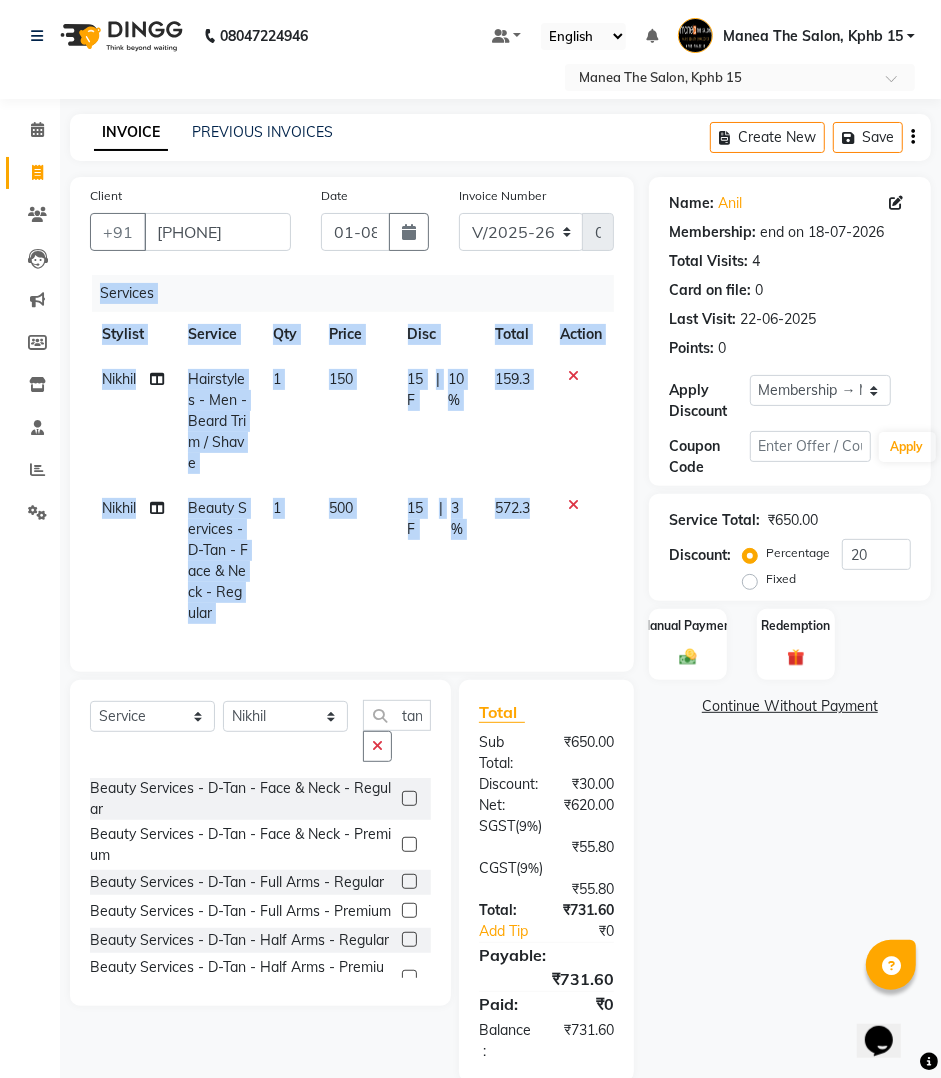 click 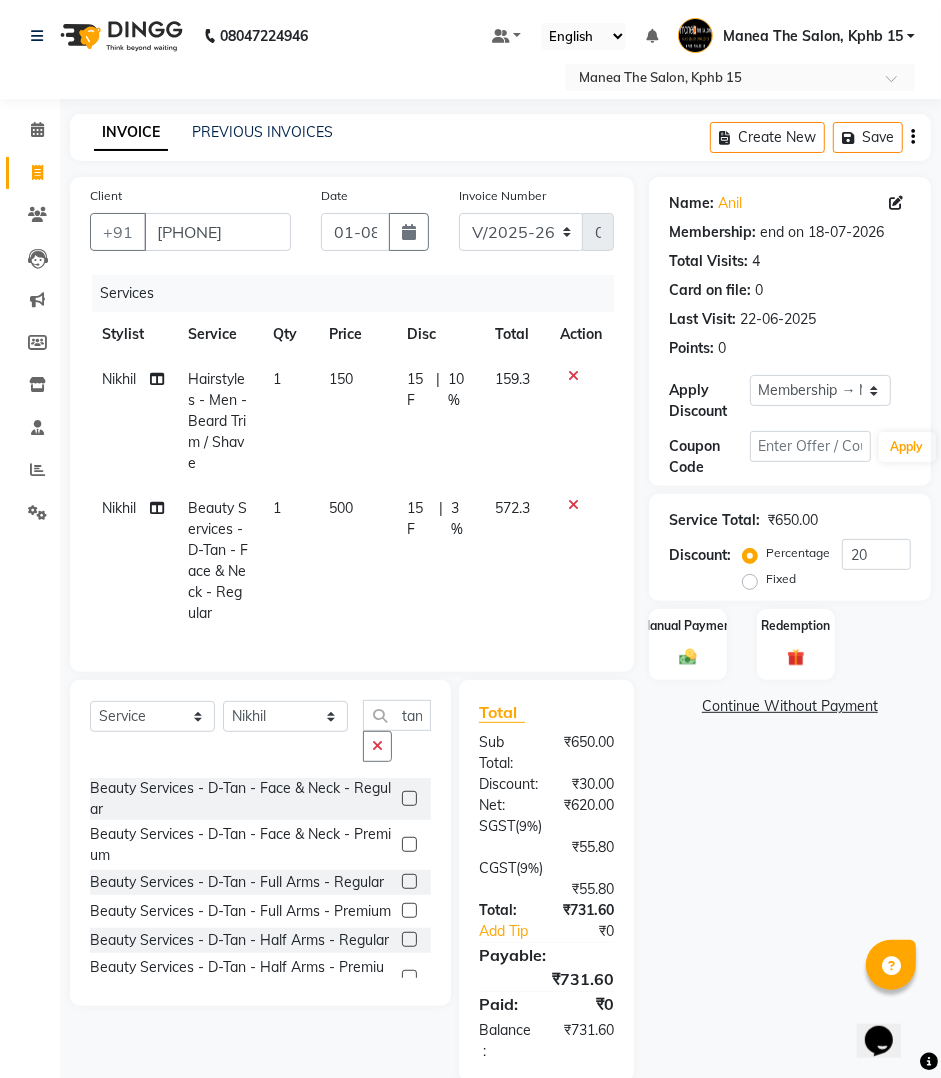 click on "3 %" 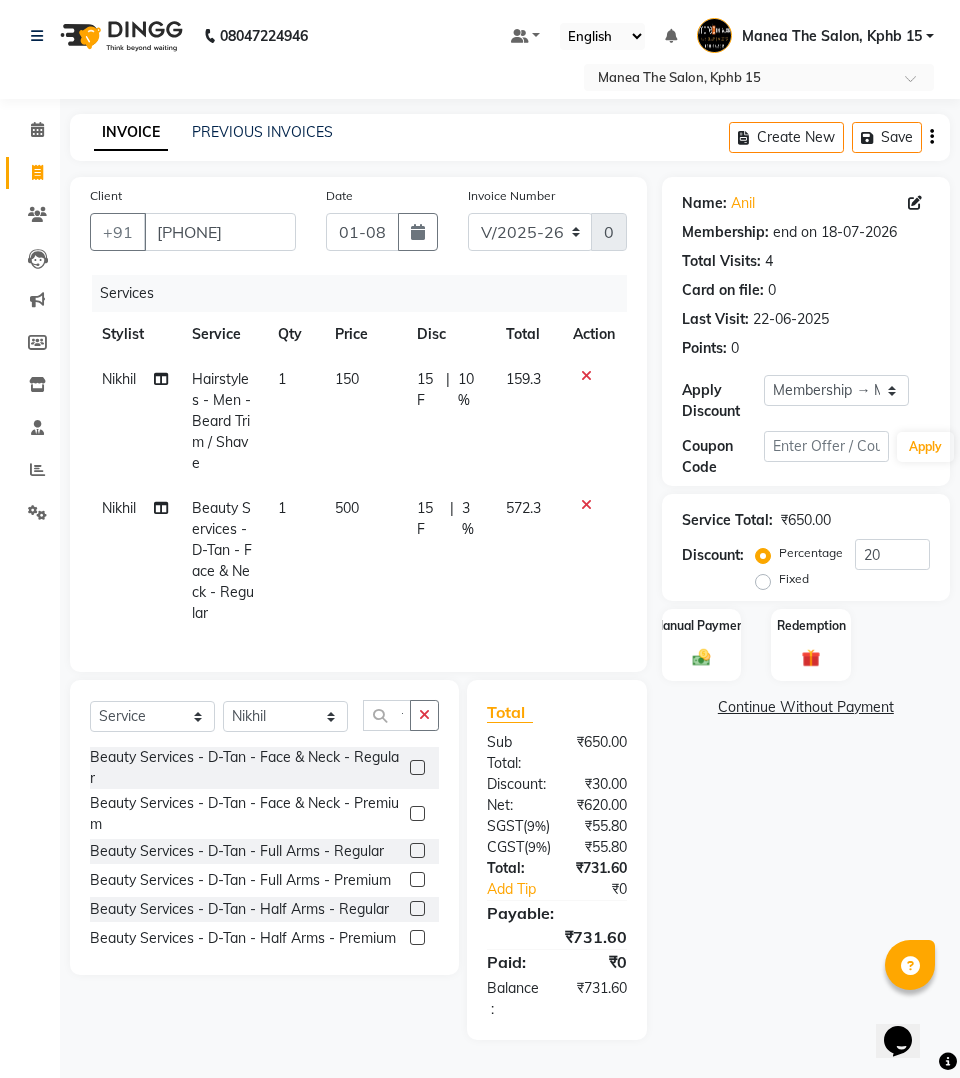select on "62838" 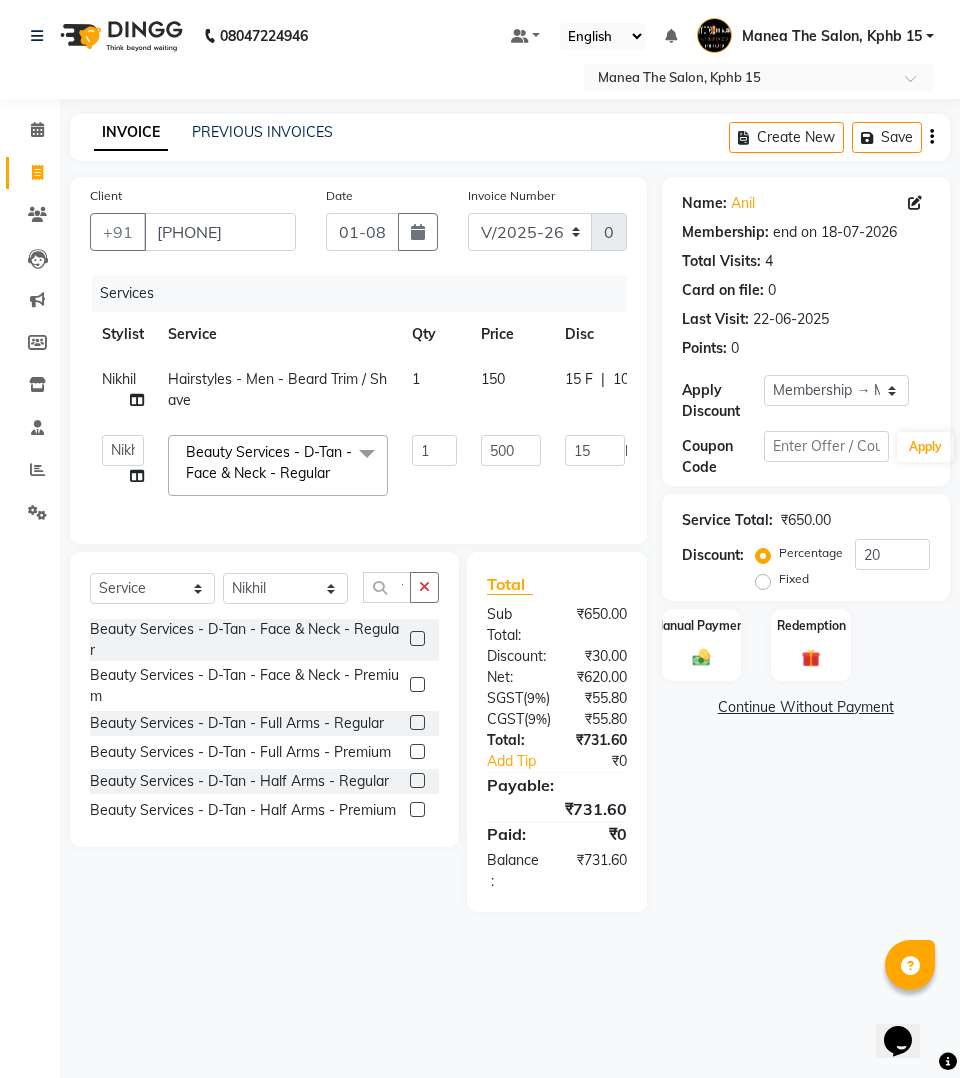 click 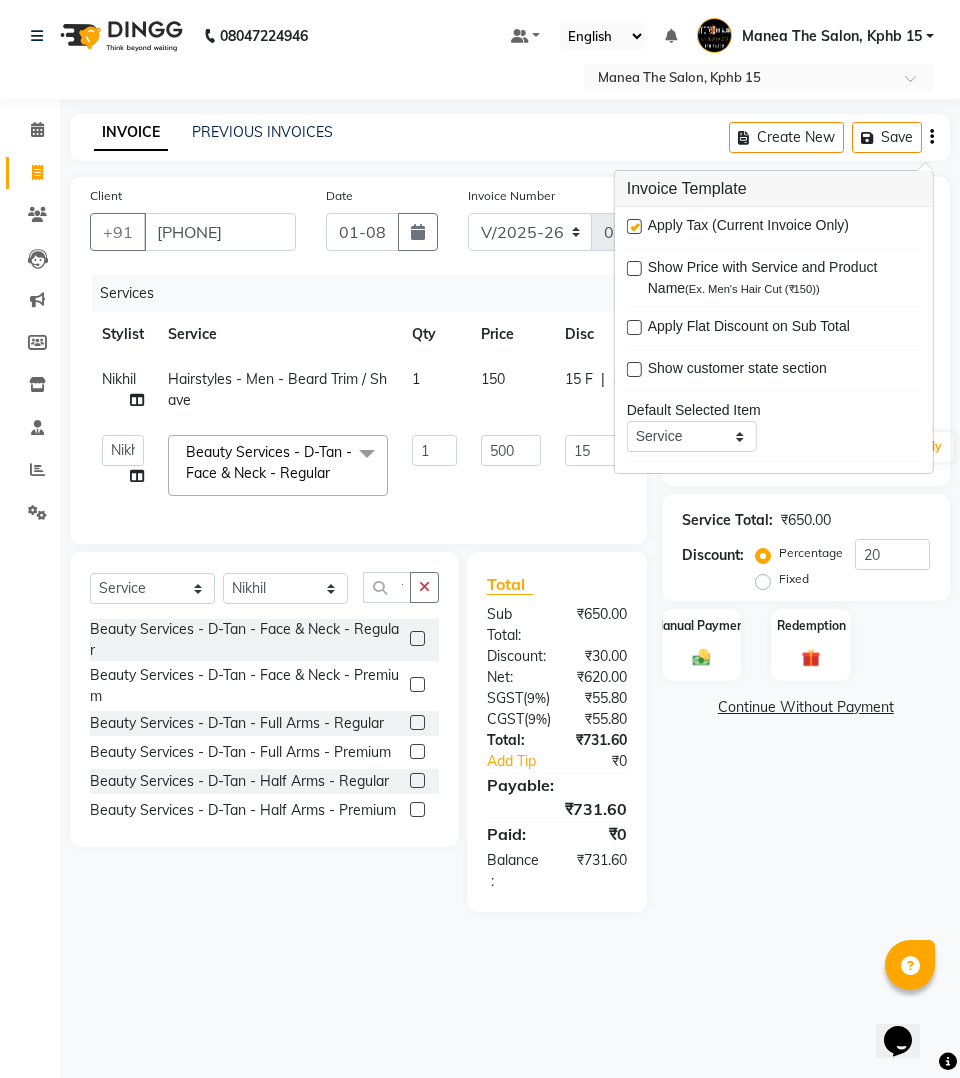 click at bounding box center [634, 226] 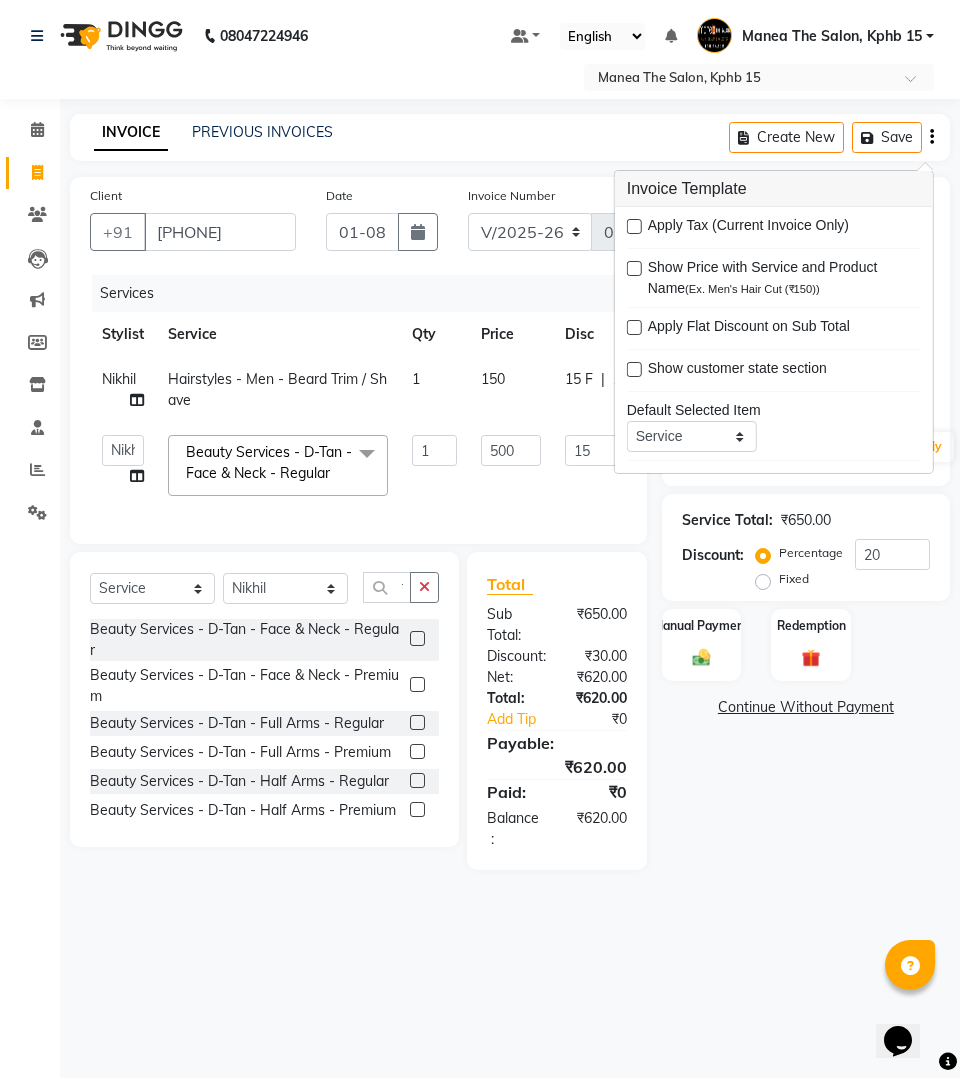 click on "15 F | 3 %" 